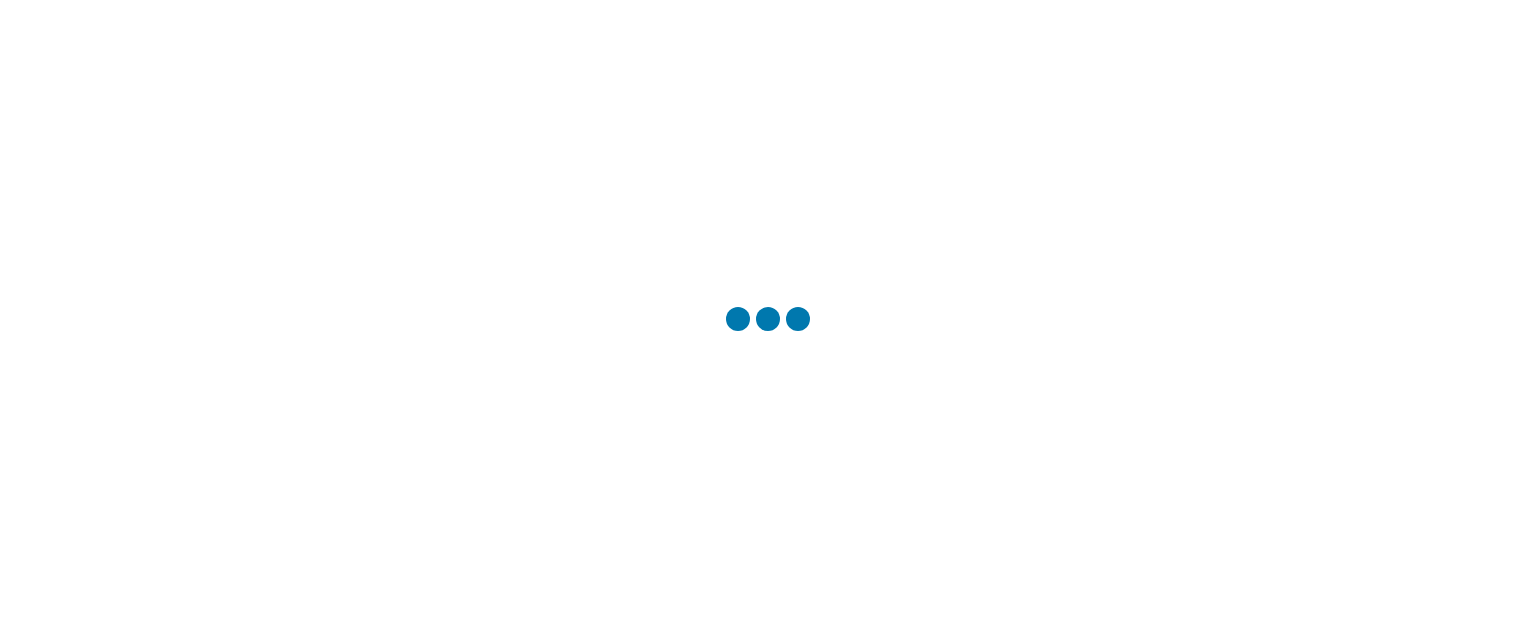 scroll, scrollTop: 0, scrollLeft: 0, axis: both 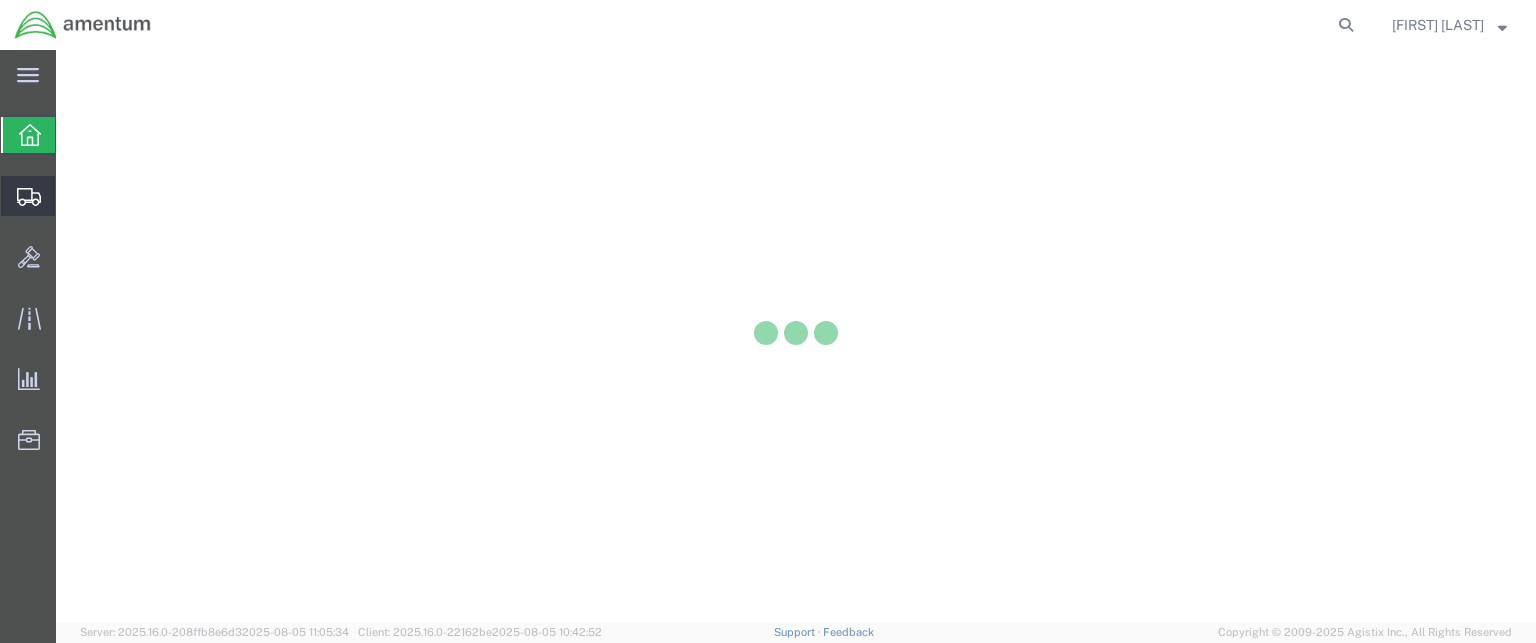 click 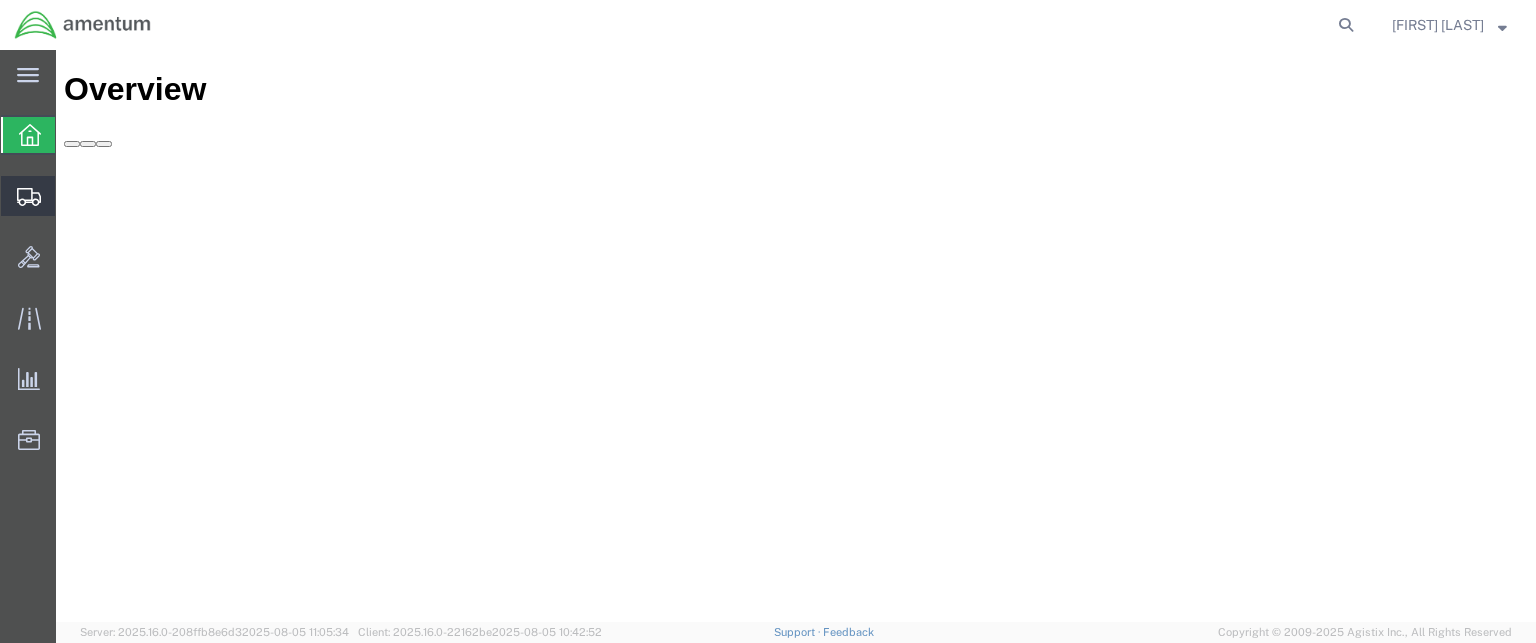 scroll, scrollTop: 0, scrollLeft: 0, axis: both 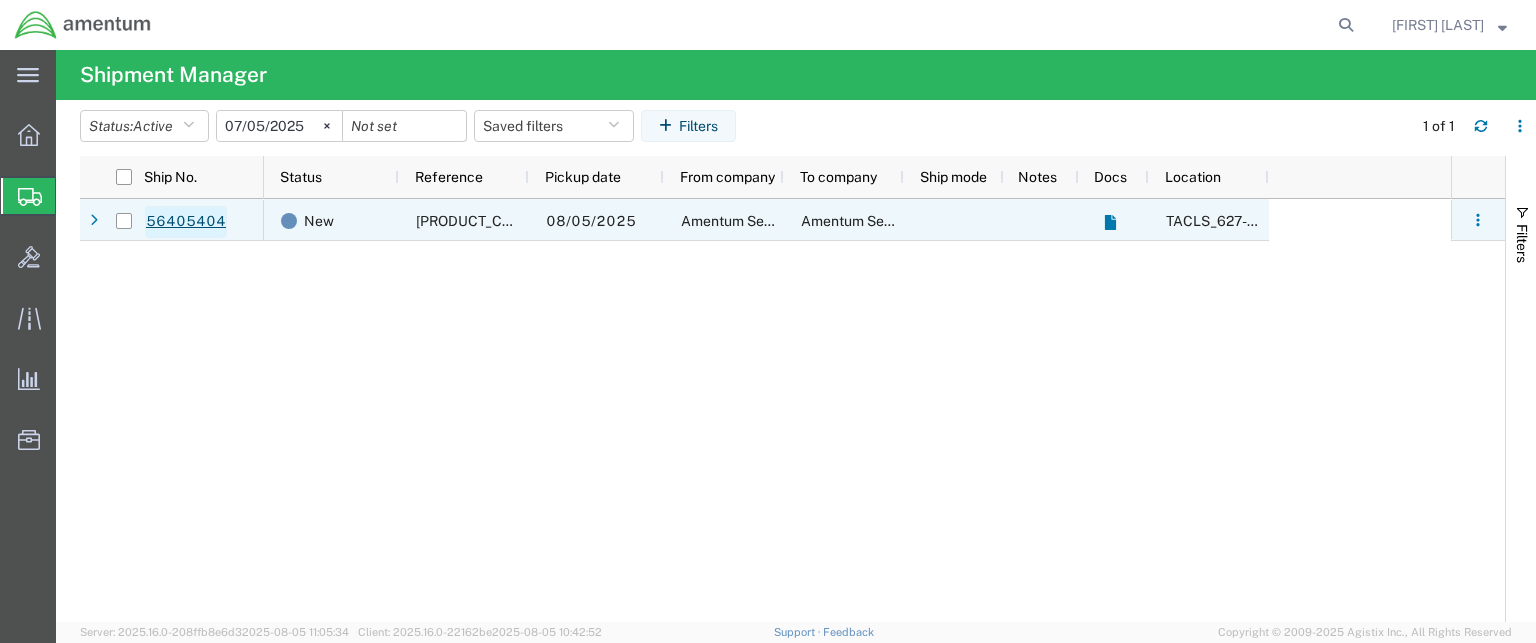 click on "56405404" 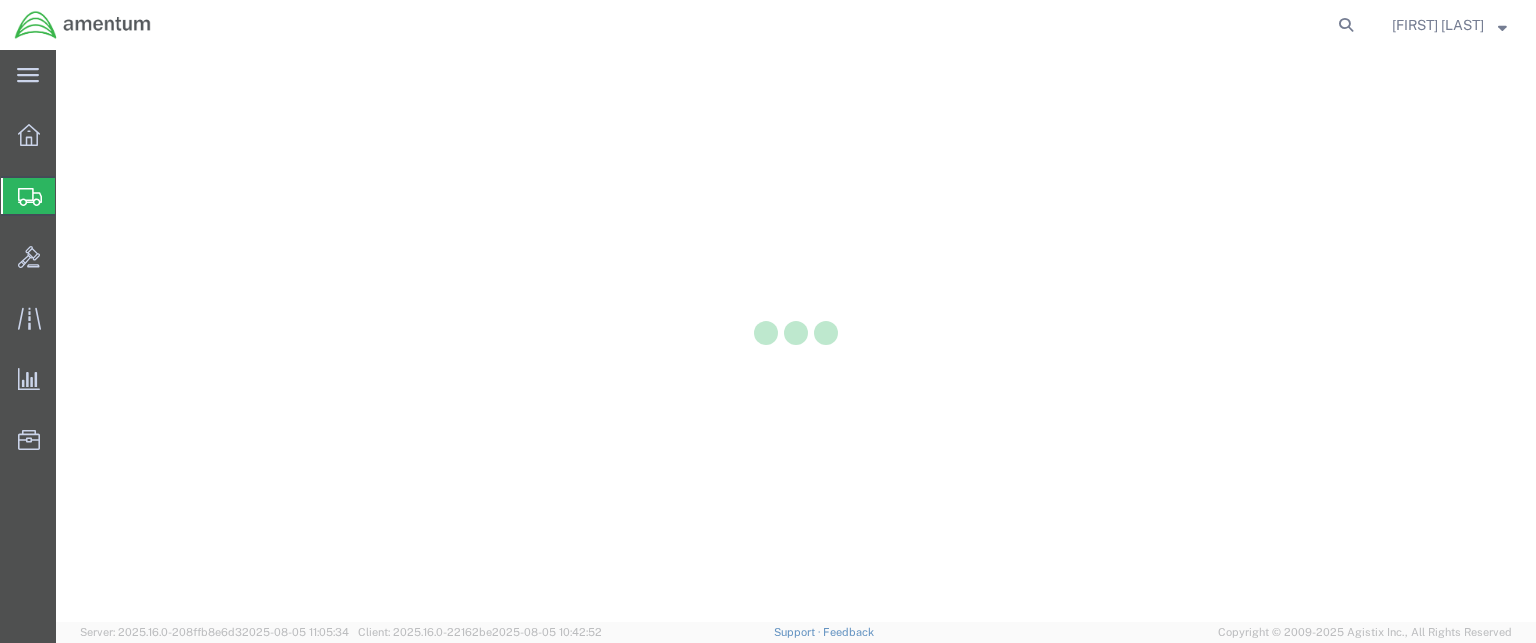 scroll, scrollTop: 0, scrollLeft: 0, axis: both 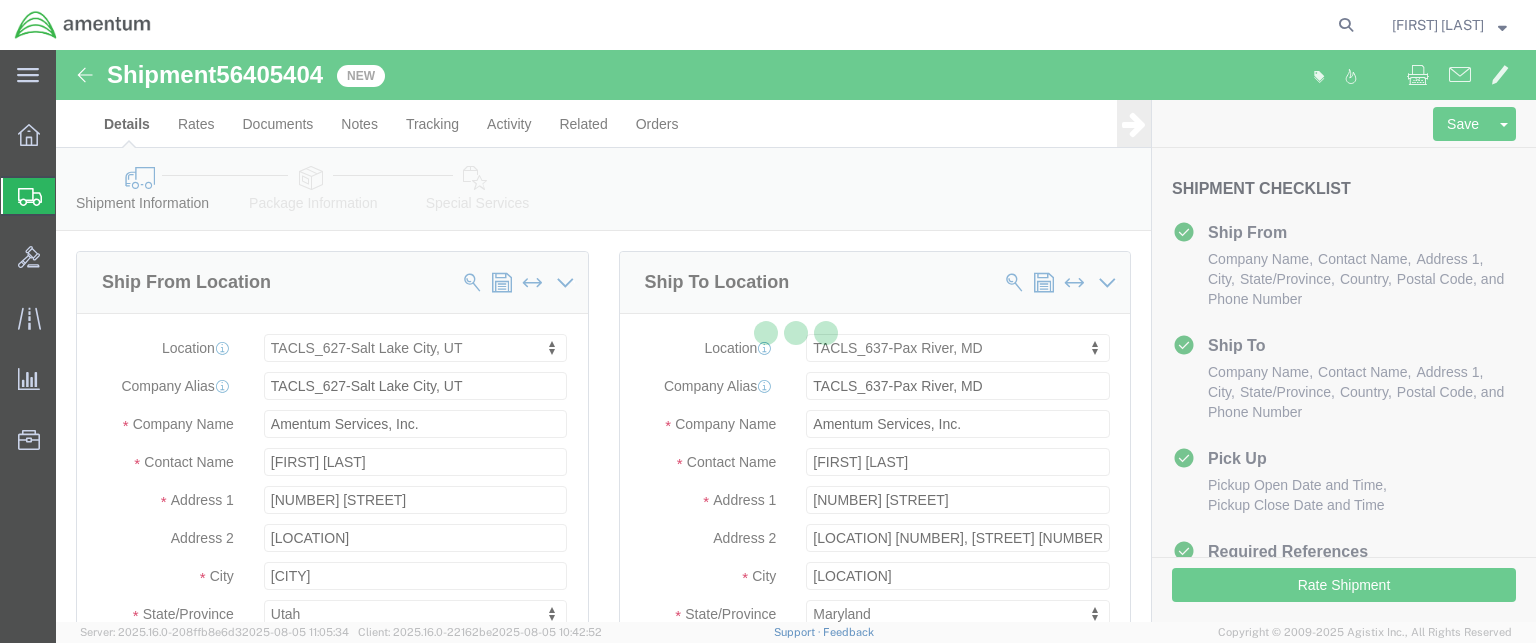 select on "42714" 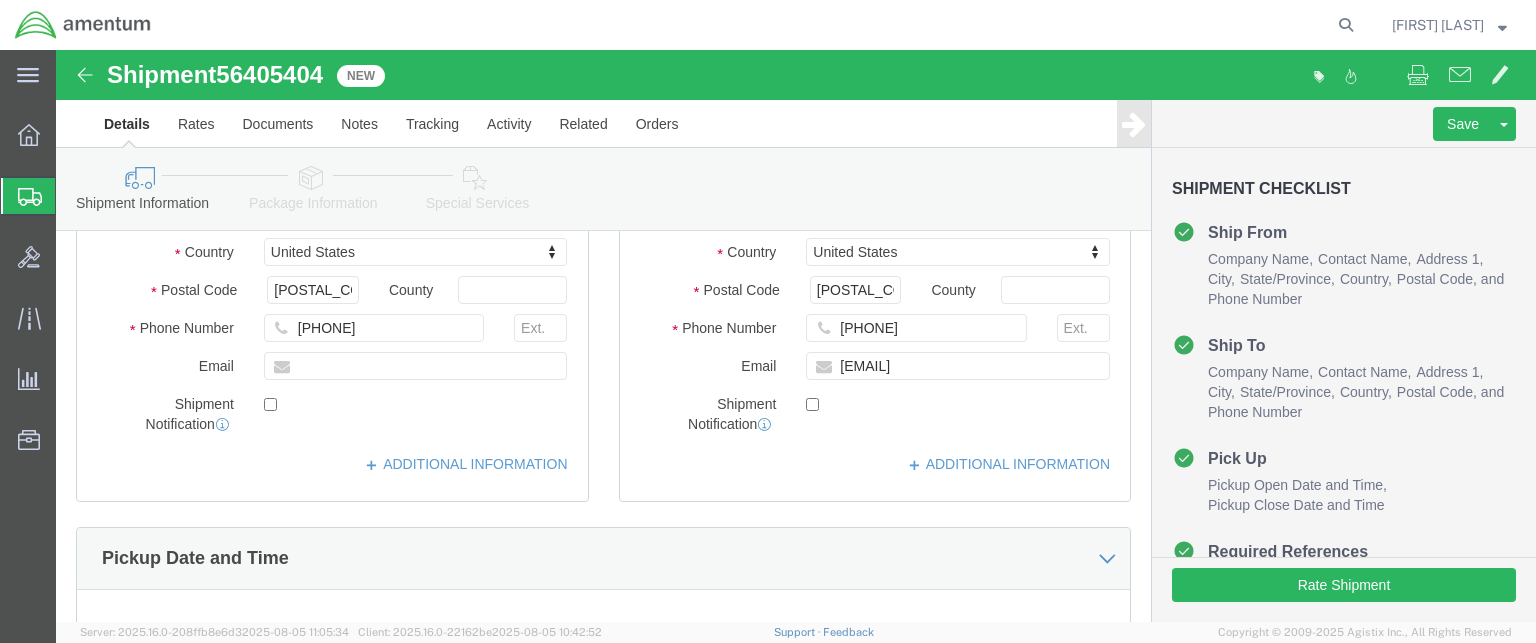 scroll, scrollTop: 100, scrollLeft: 0, axis: vertical 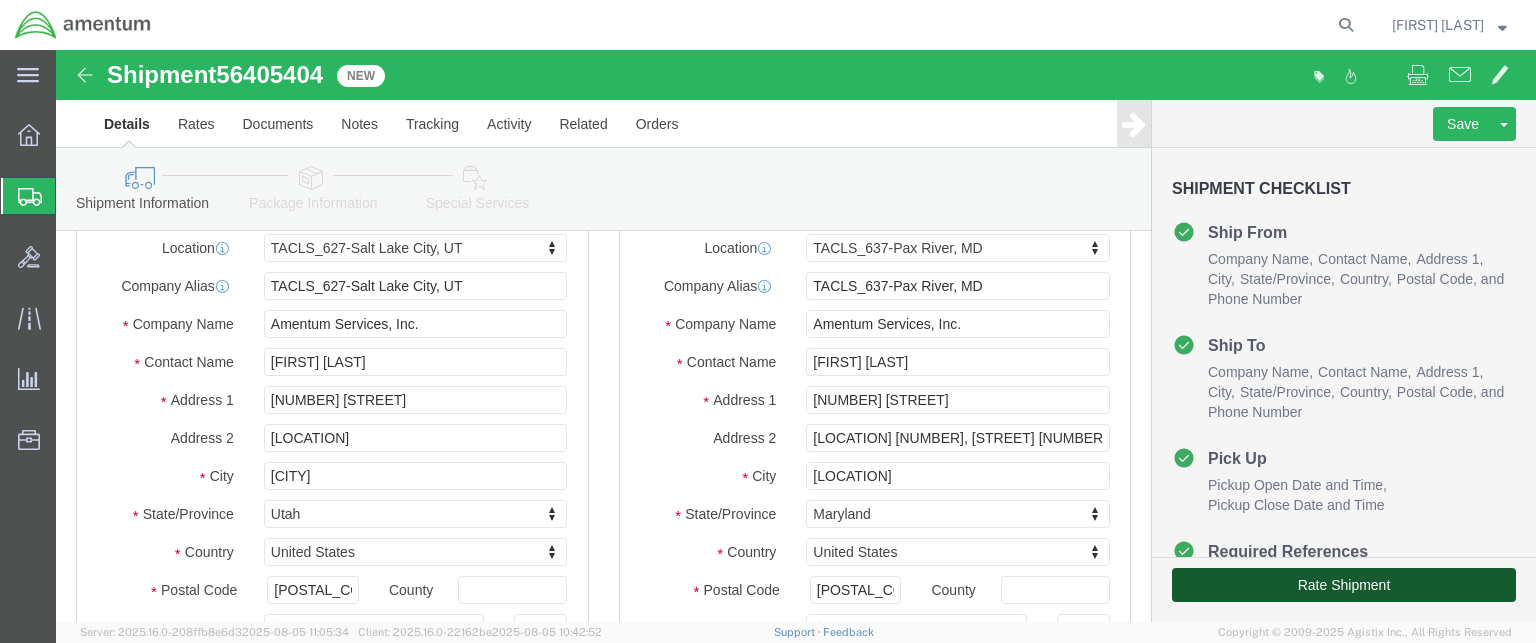 click on "Rate Shipment" 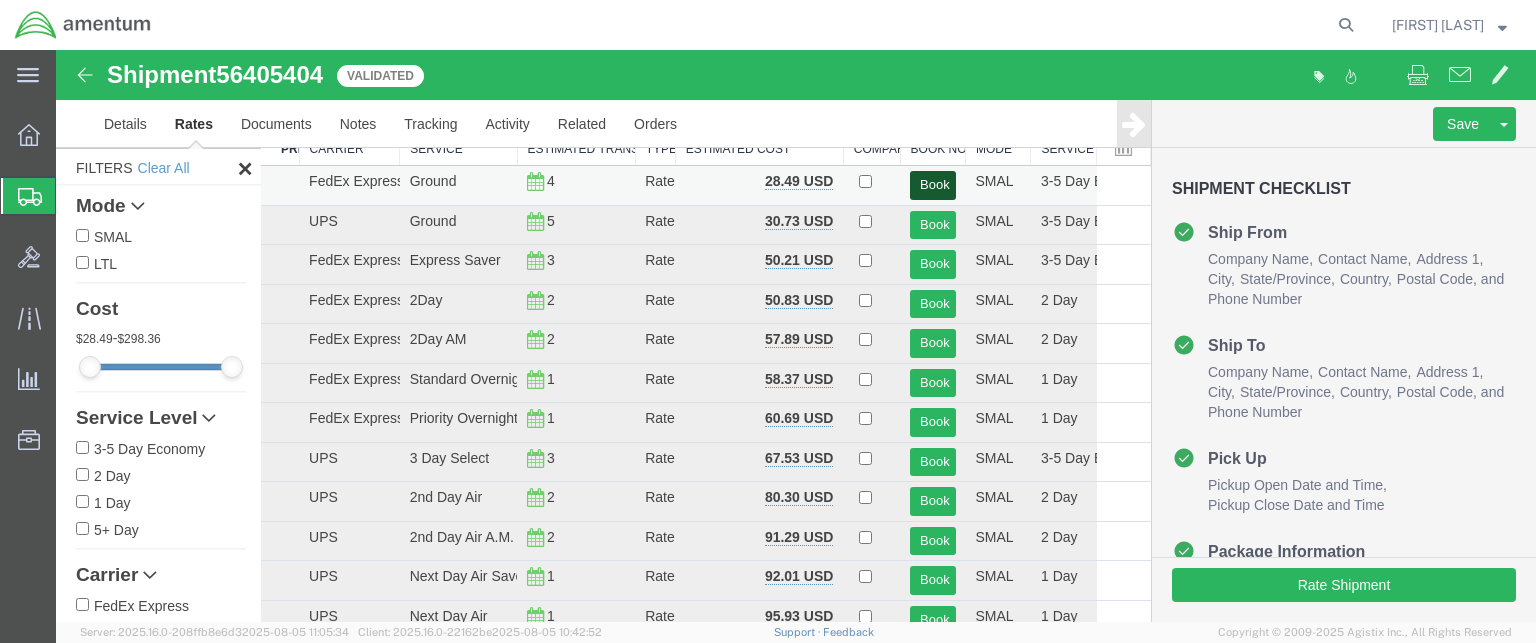 click on "Book" at bounding box center [932, 185] 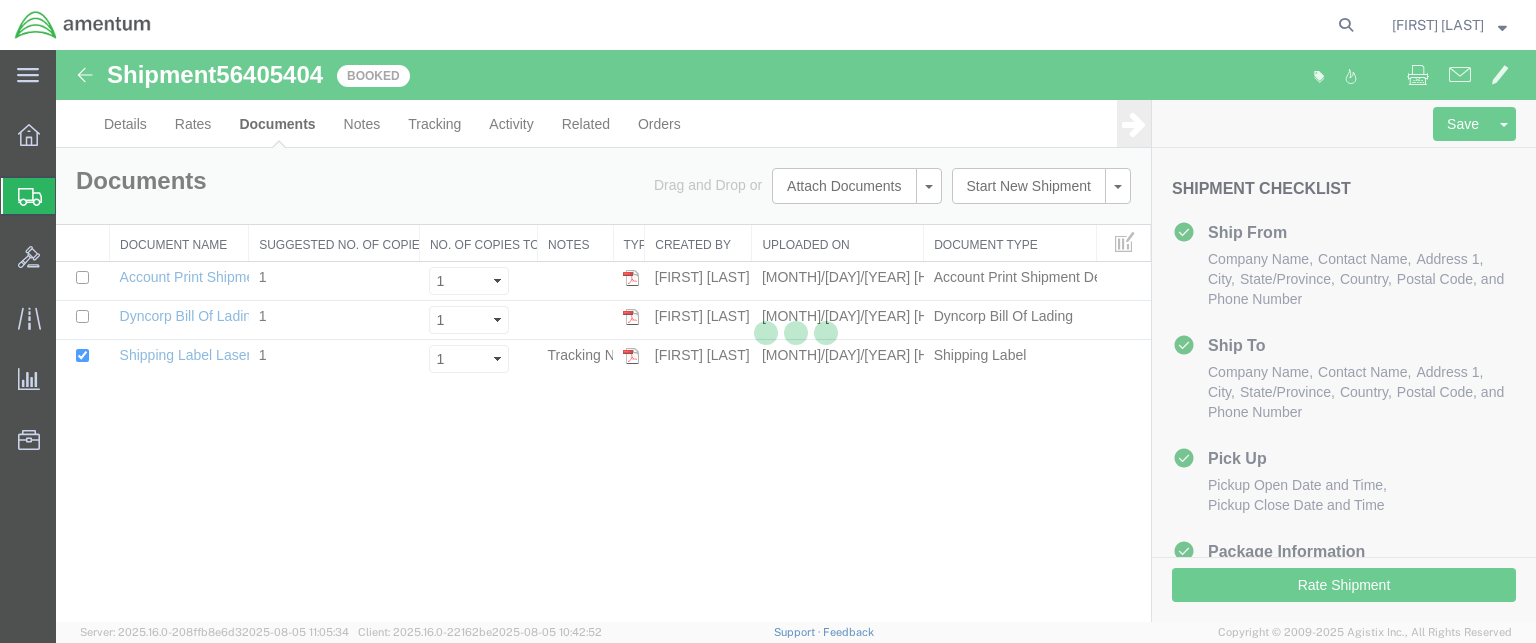 scroll, scrollTop: 0, scrollLeft: 0, axis: both 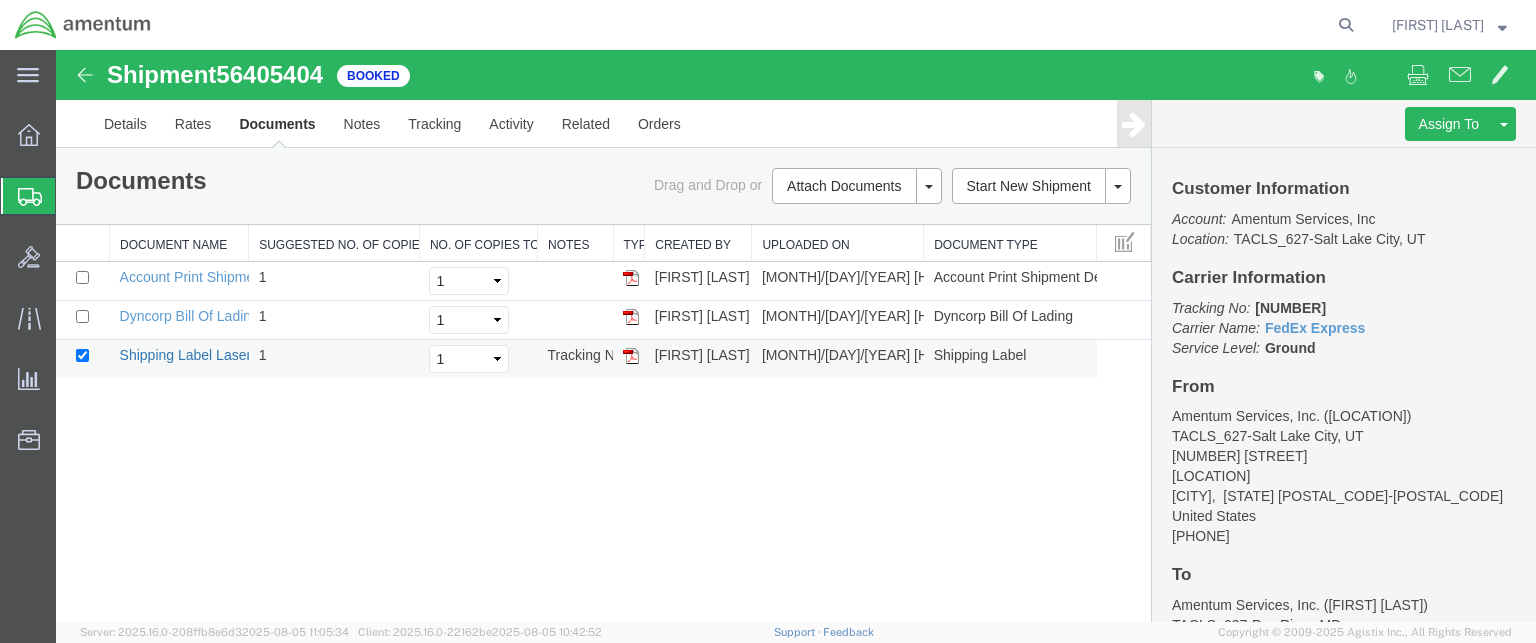 click on "Shipping Label Laser" at bounding box center (186, 355) 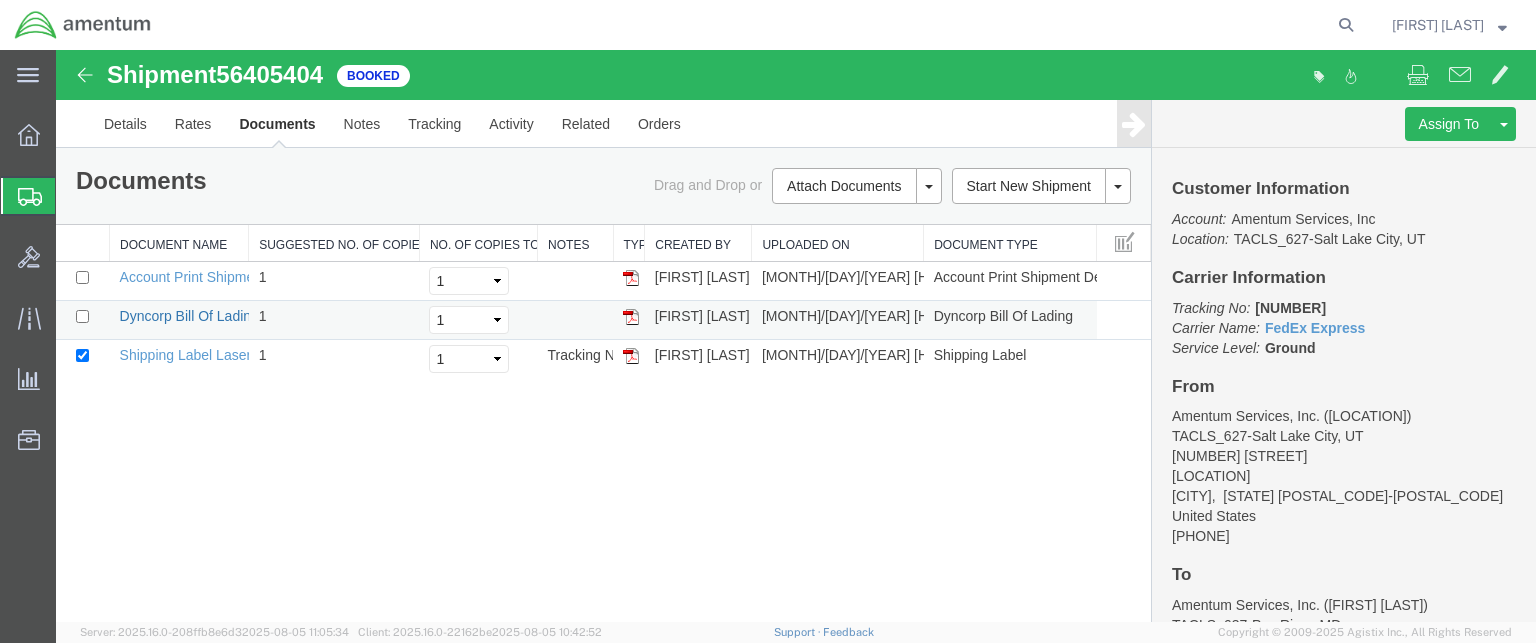 click on "Dyncorp Bill Of Lading" at bounding box center [189, 316] 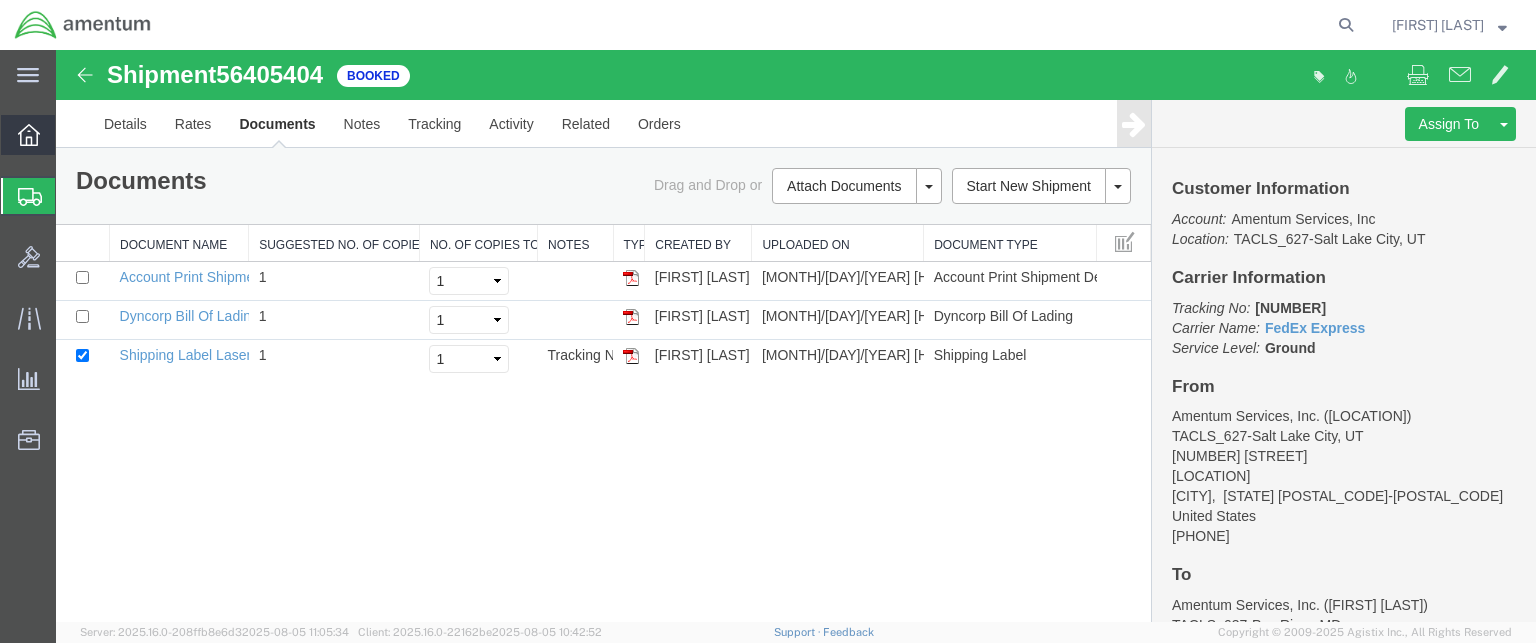 click 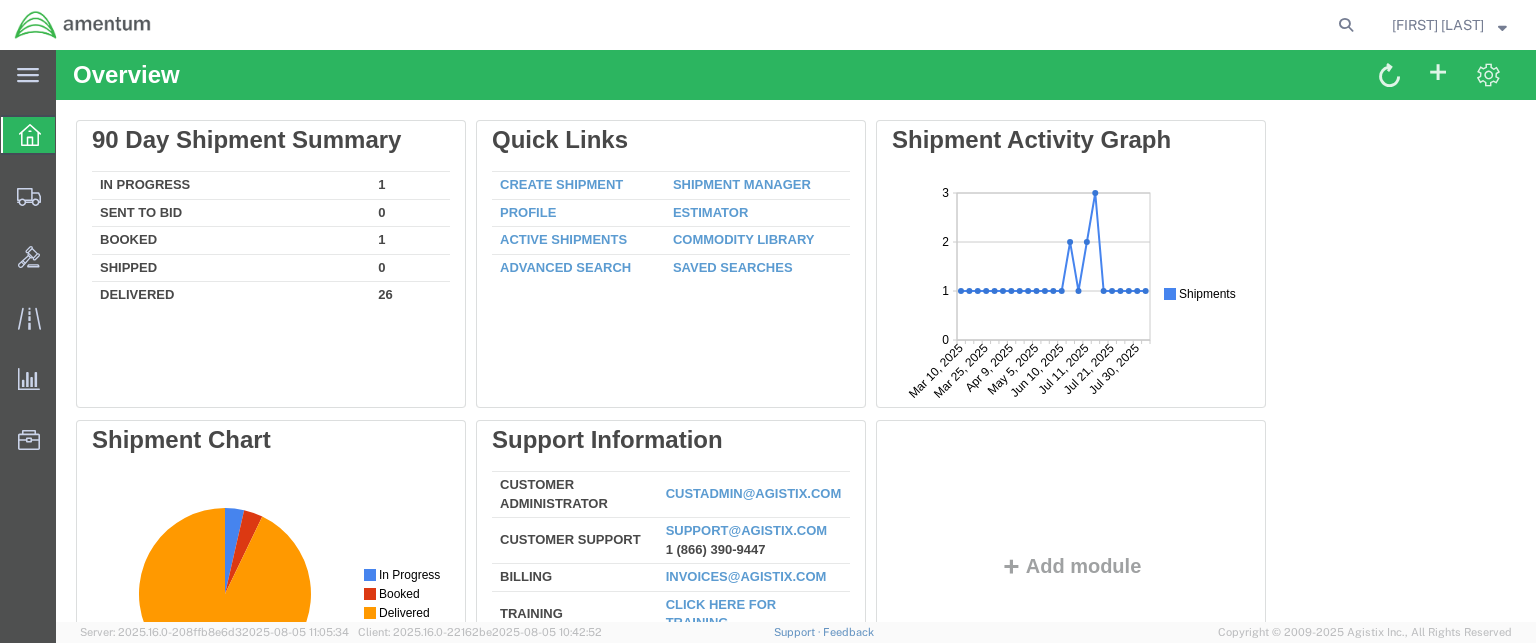 scroll, scrollTop: 0, scrollLeft: 0, axis: both 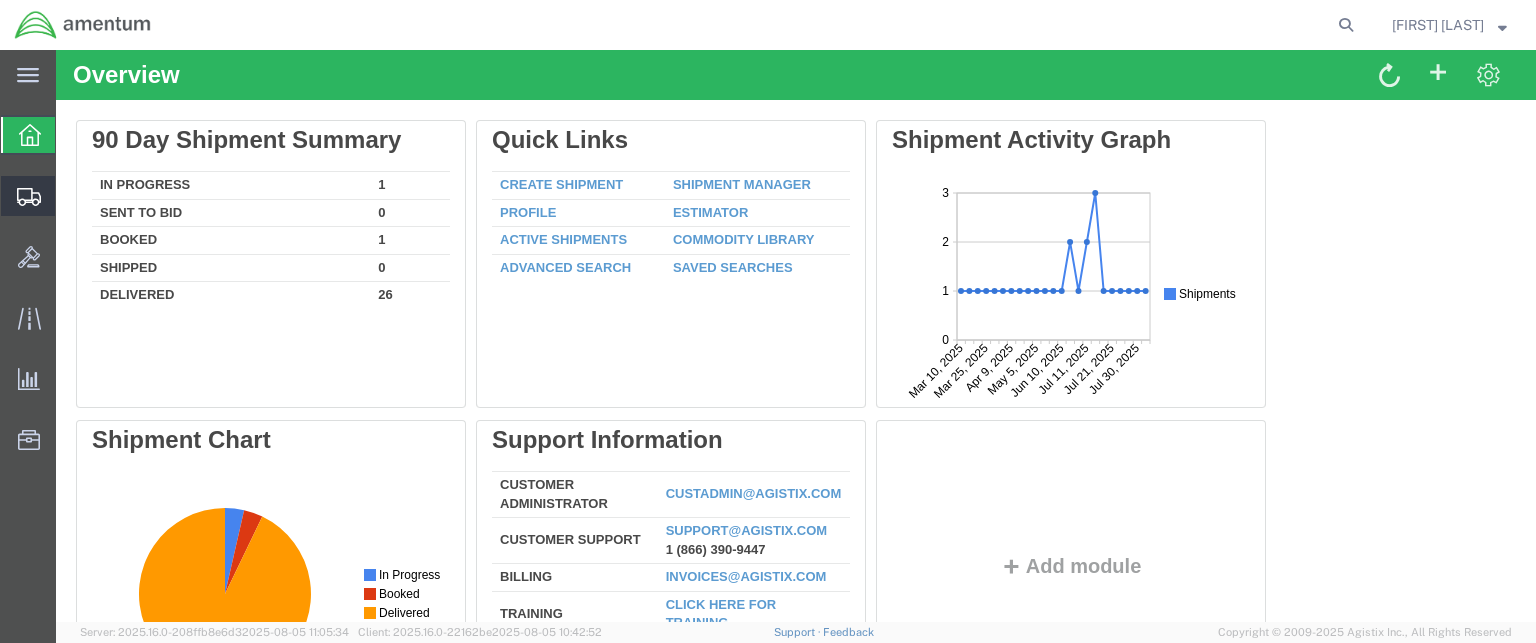 click on "Create Shipment" 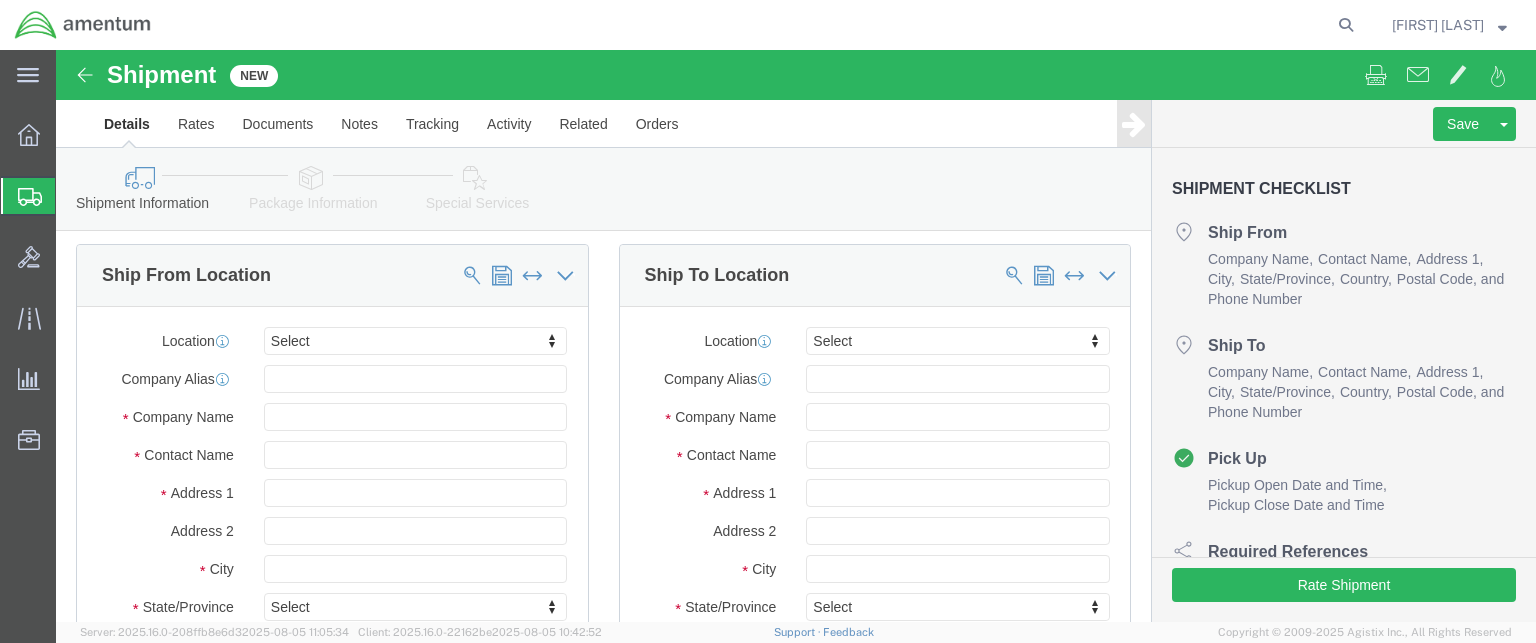 scroll, scrollTop: 0, scrollLeft: 0, axis: both 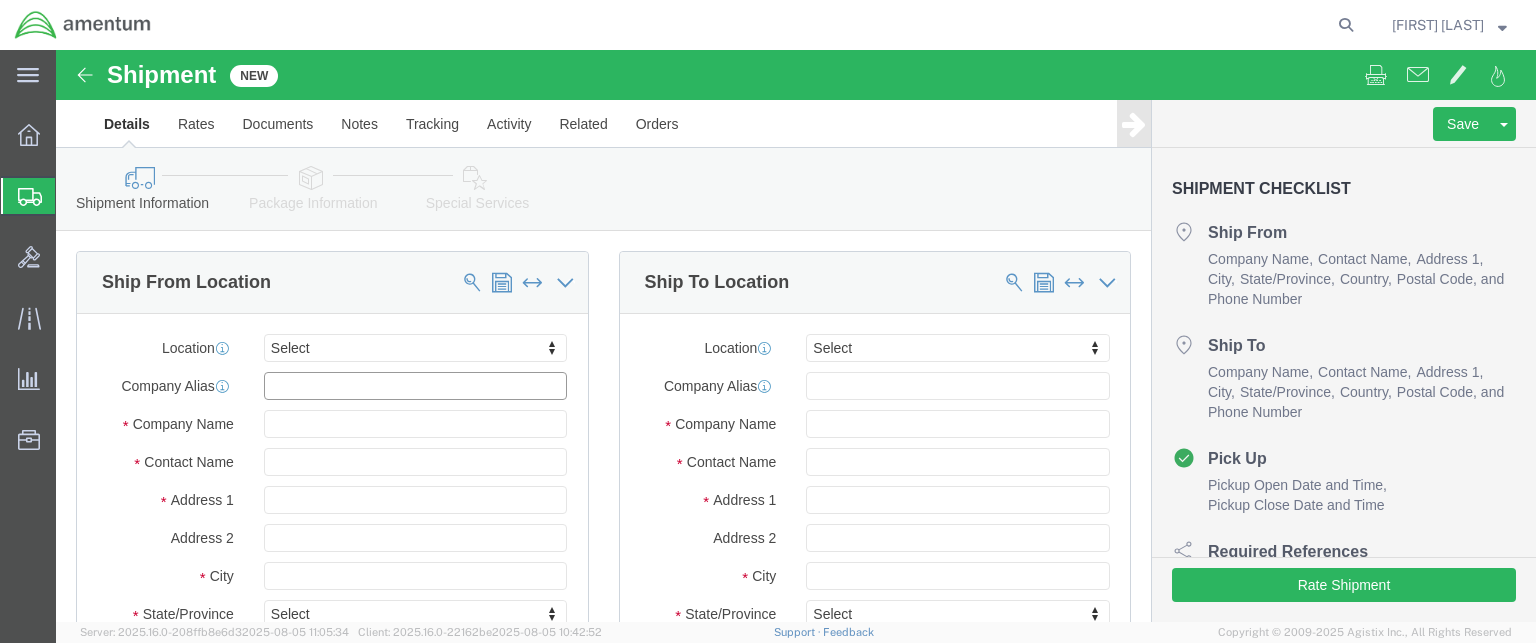 click 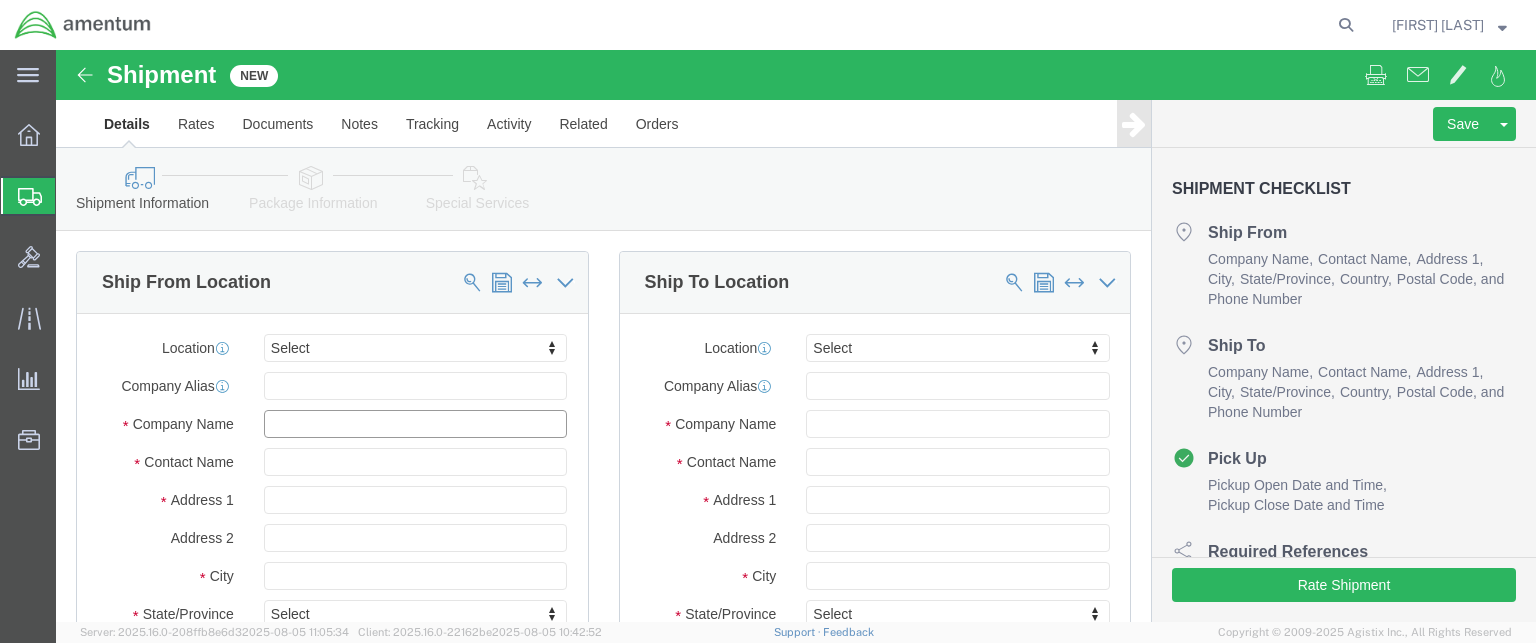 click 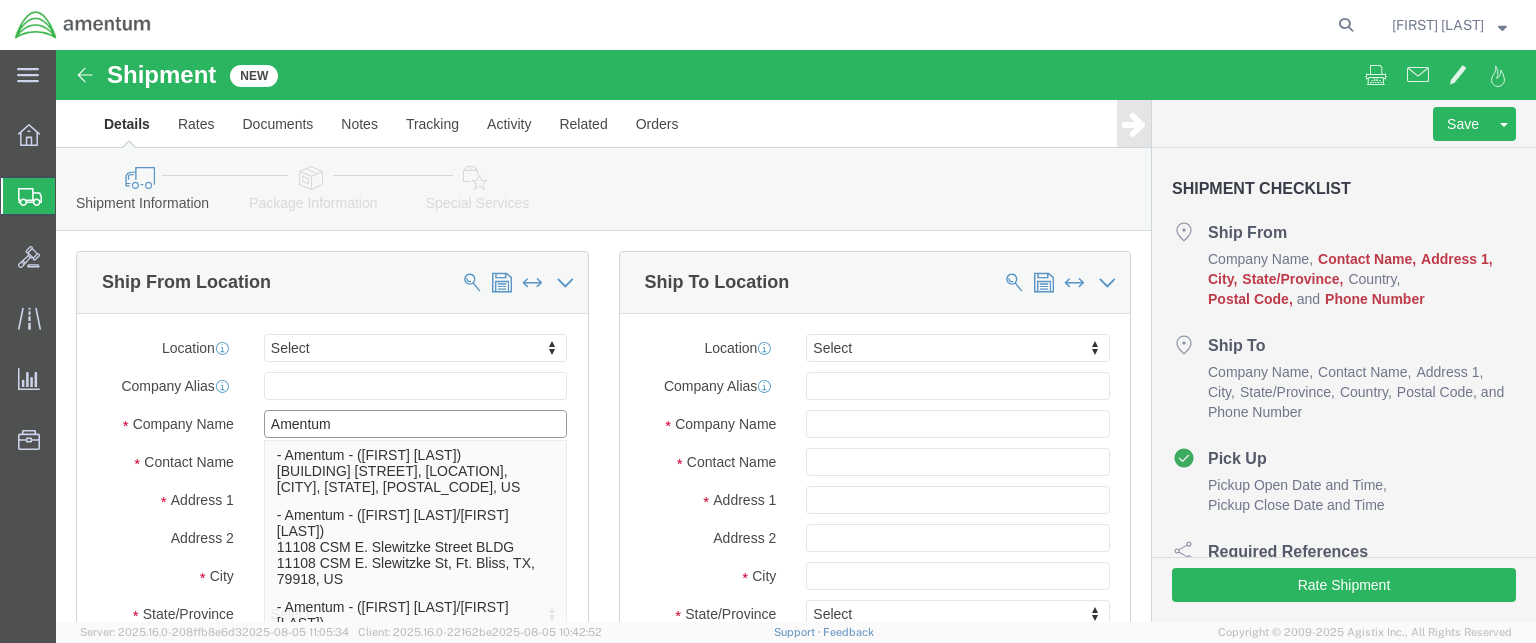 type on "Amentum" 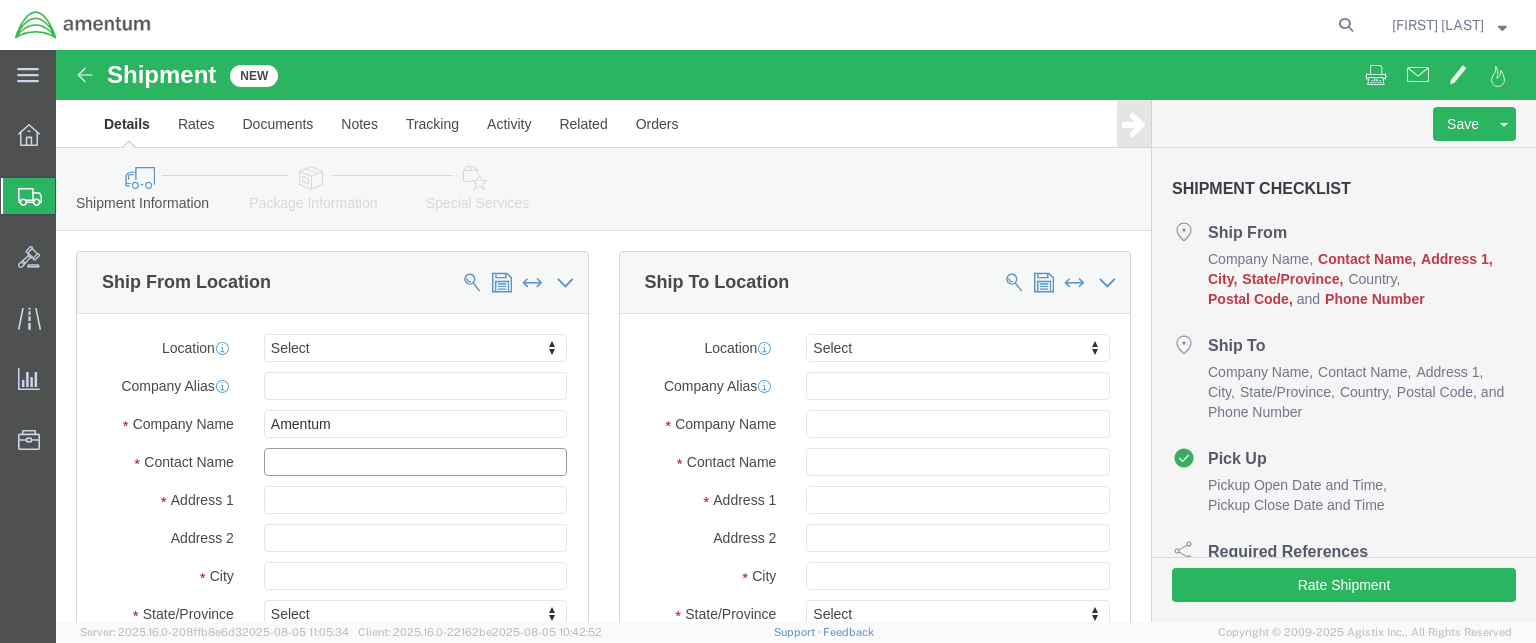 click 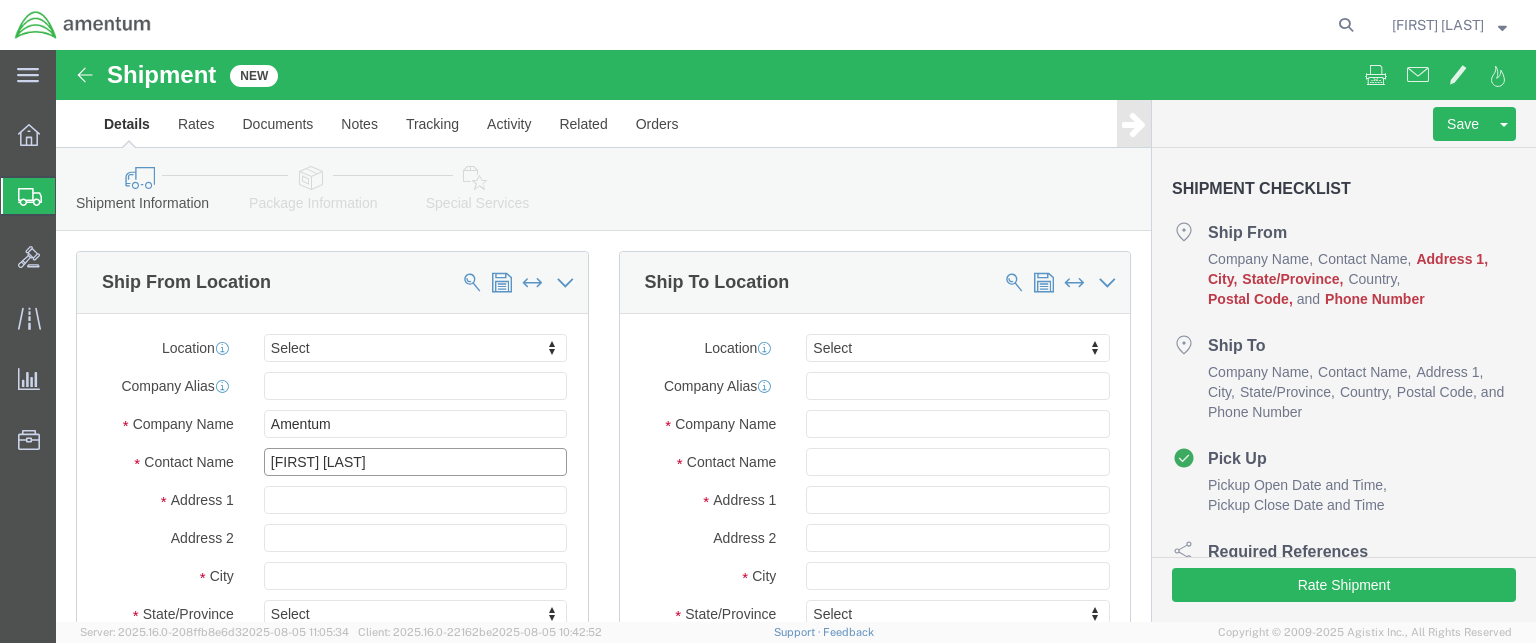 type on "[FIRST] [LAST]" 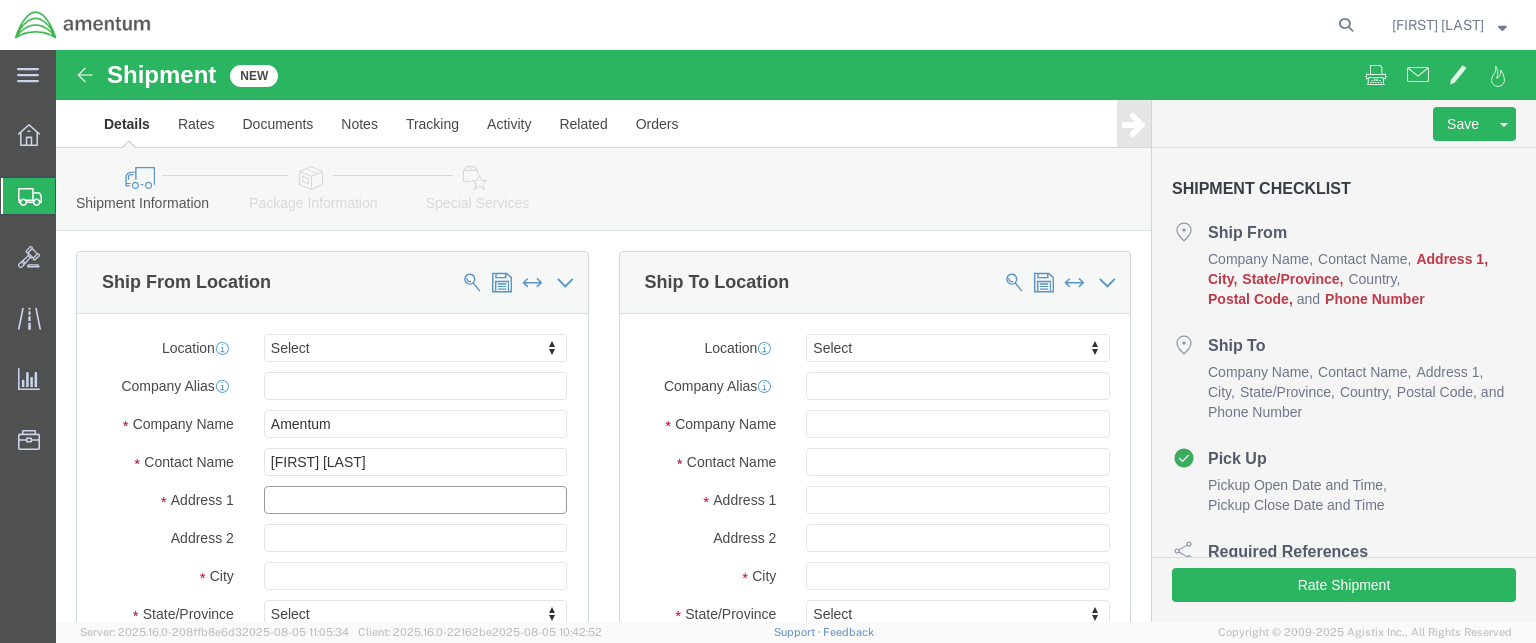 click 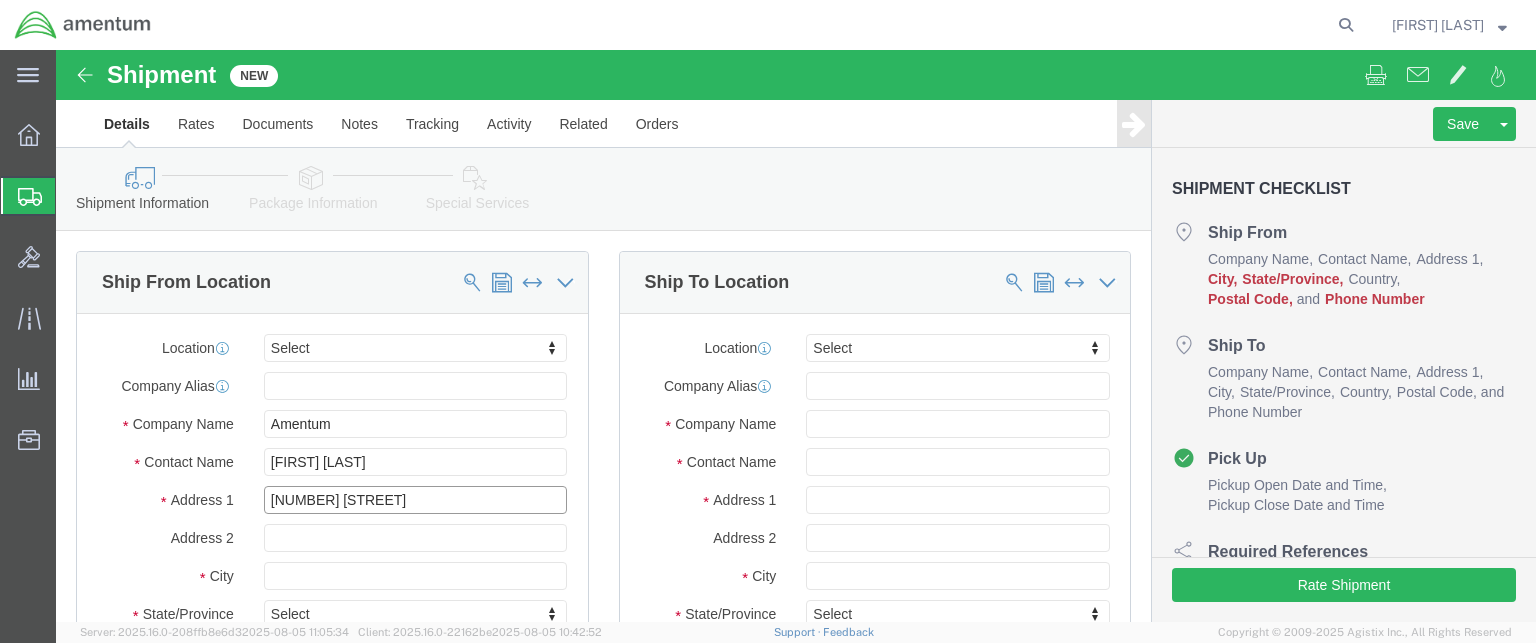 click on "[NUMBER] [STREET]" 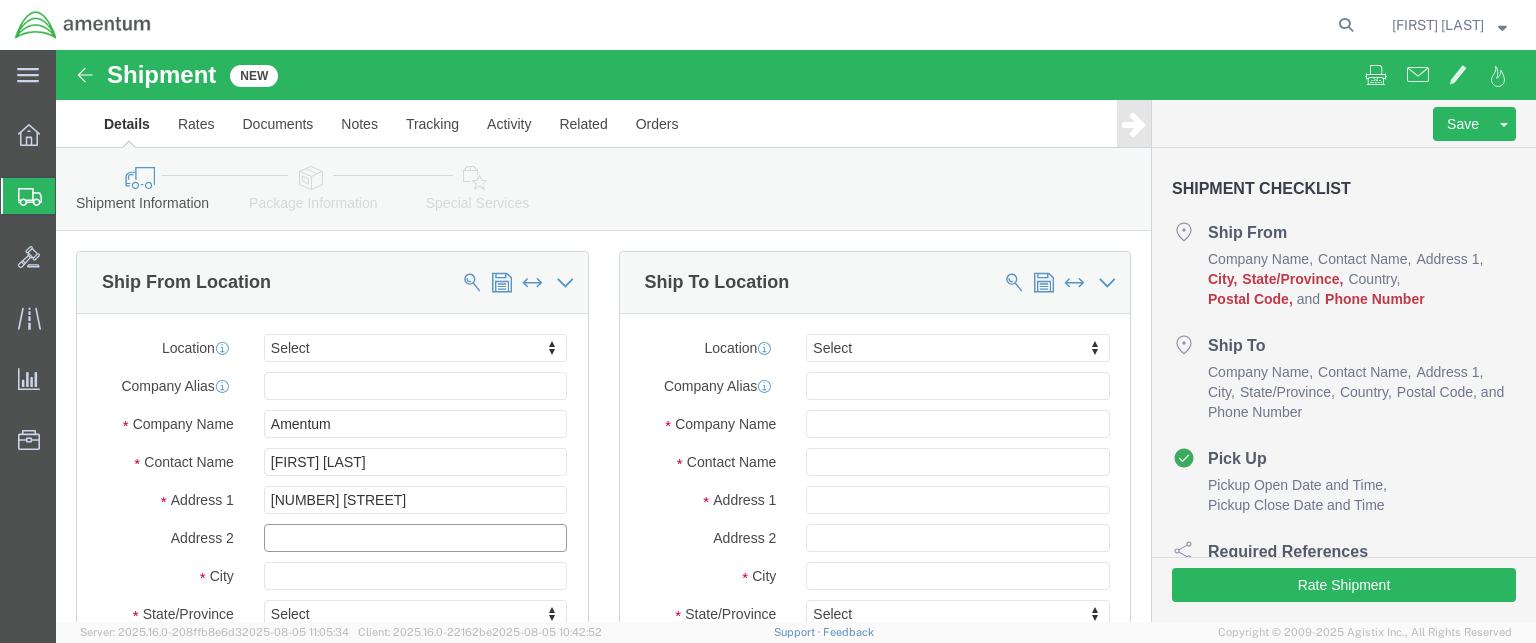 click 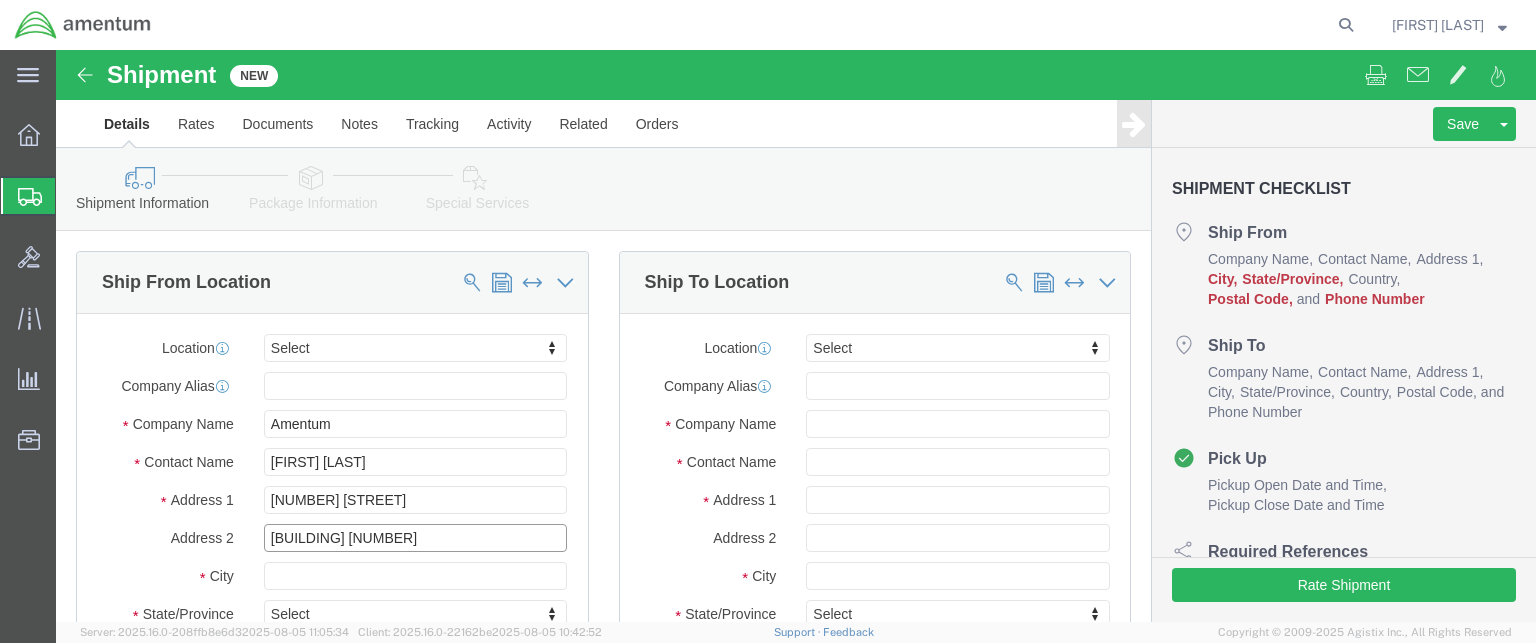 type on "[BUILDING] [NUMBER]" 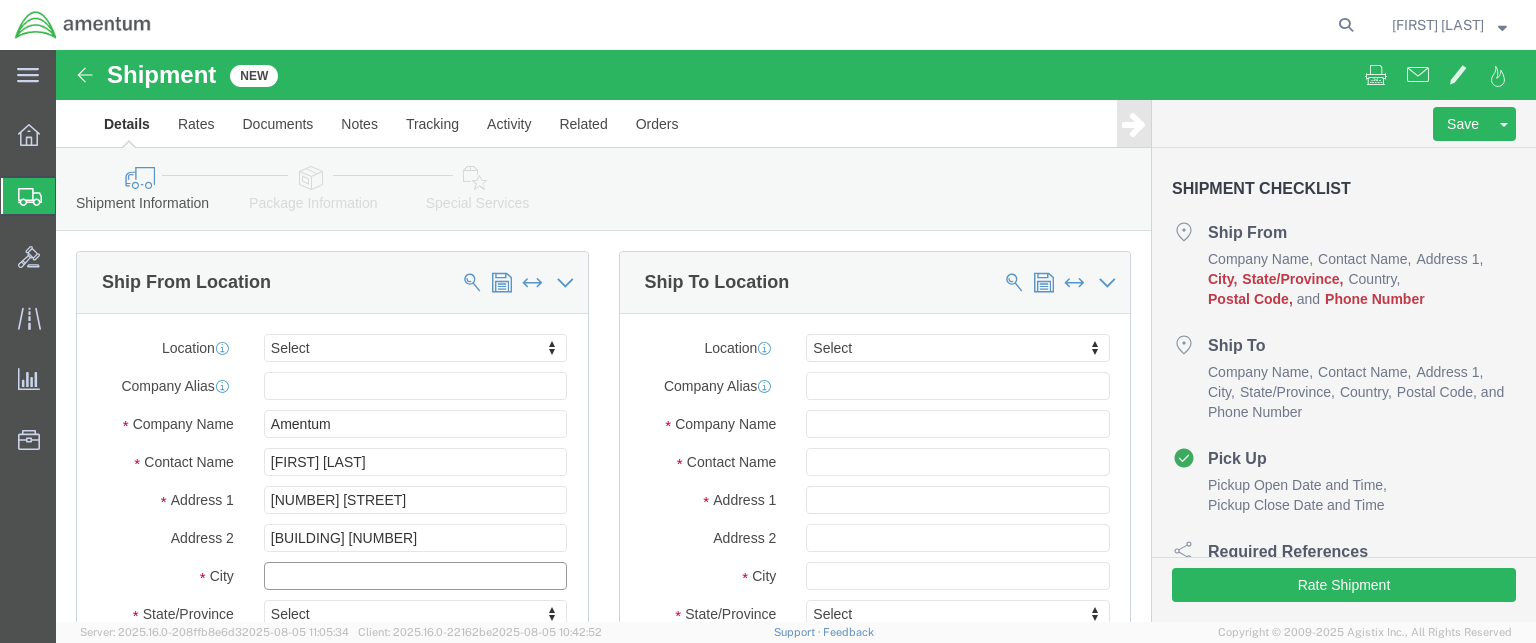 click 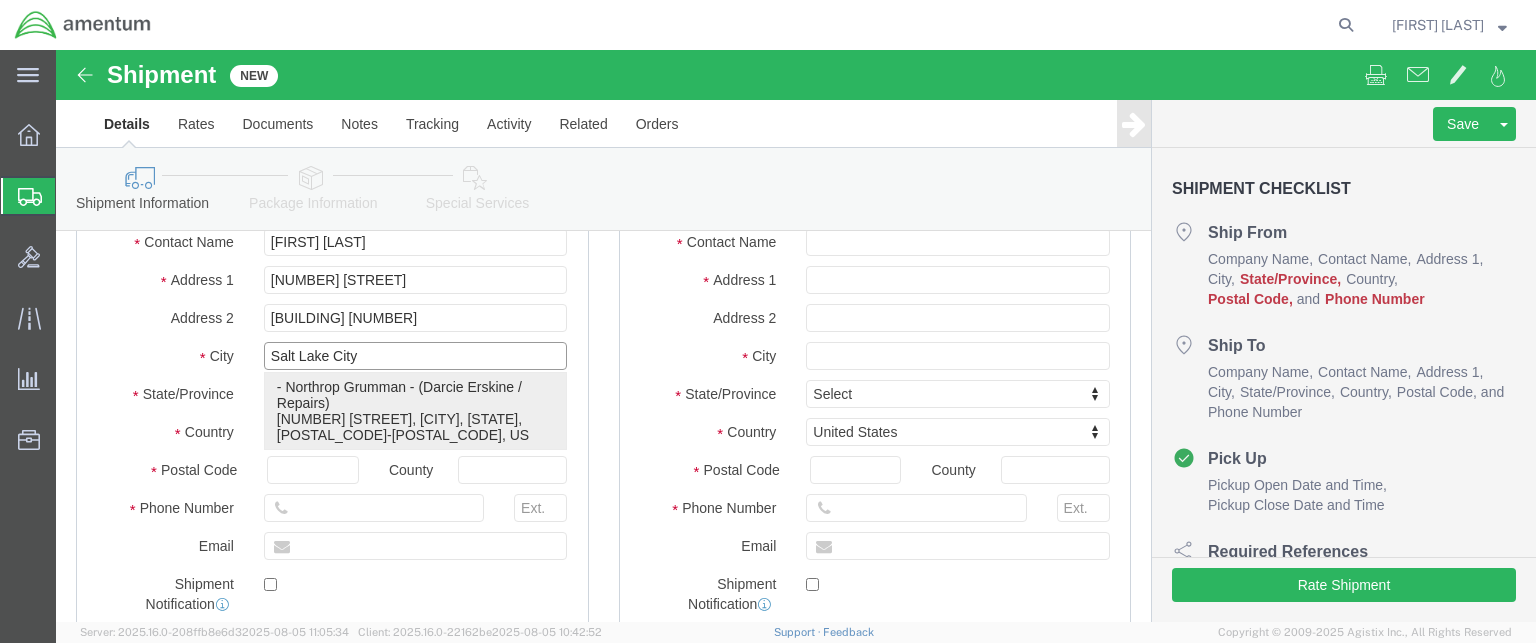 scroll, scrollTop: 300, scrollLeft: 0, axis: vertical 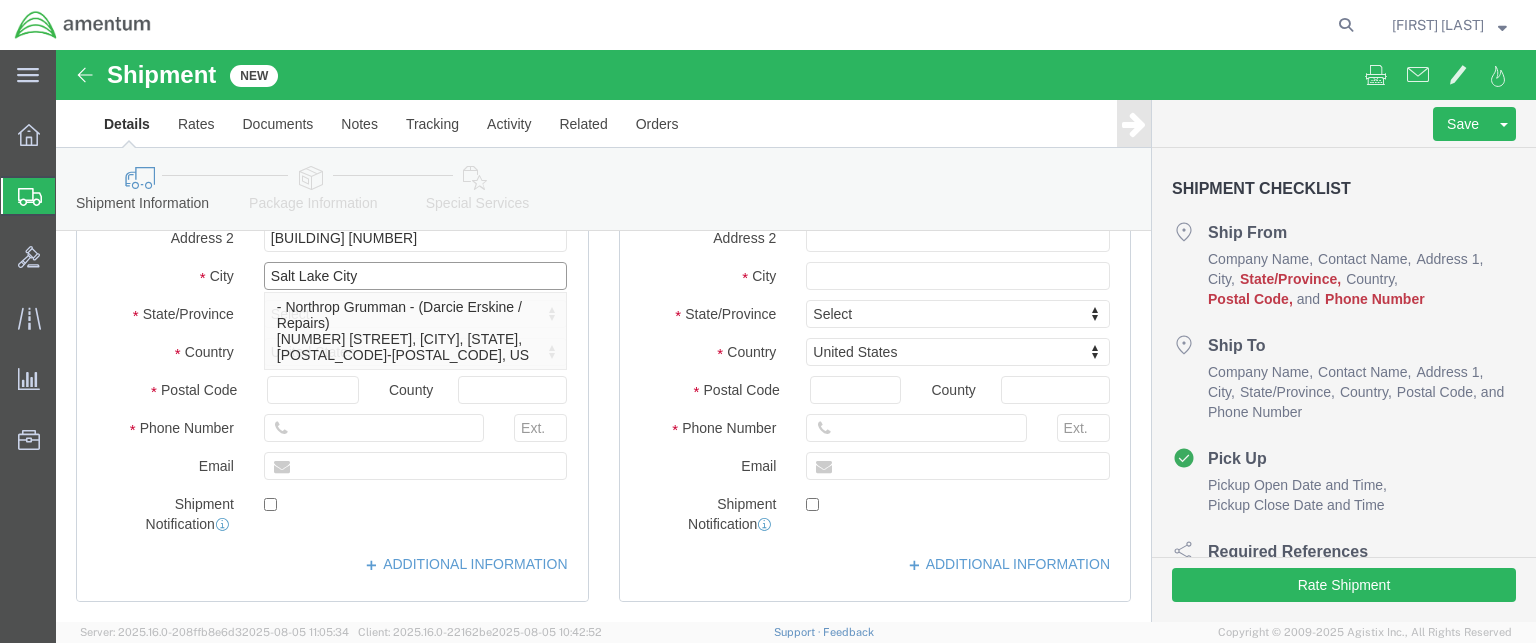 type on "Salt Lake City" 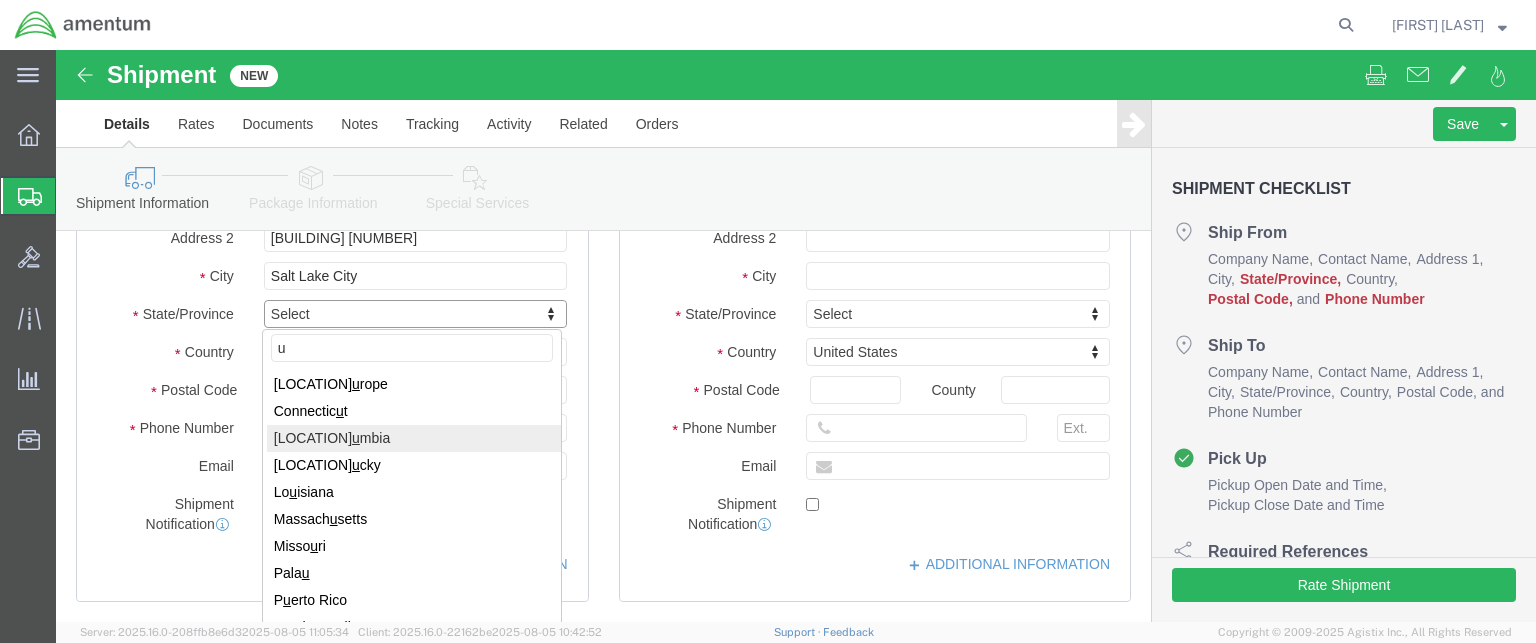 scroll, scrollTop: 600, scrollLeft: 0, axis: vertical 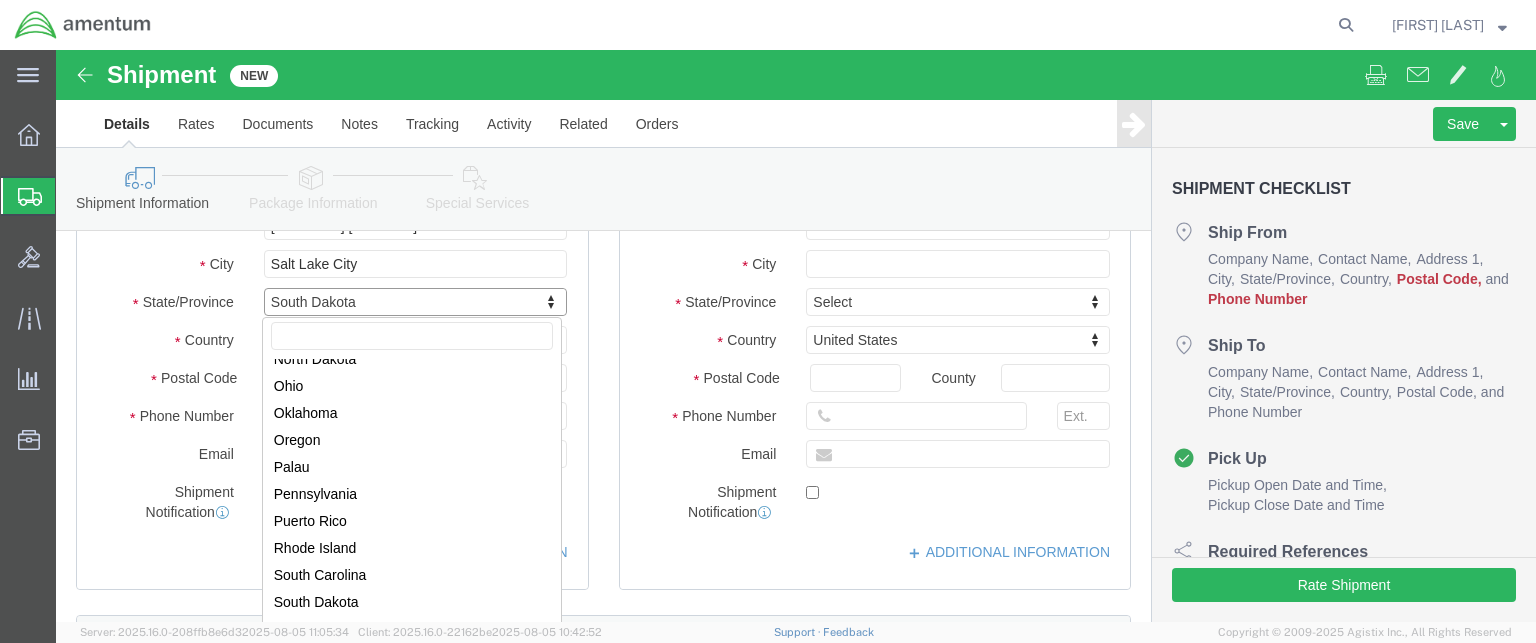 click on "Select Alabama Alaska Arizona Arkansas Armed Forces Americas Armed Forces Europe Armed Forces Pacific California Colorado Connecticut Delaware District of Columbia Florida Georgia Hawaii Idaho Illinois Indiana Iowa Kansas Kentucky Louisiana Maine Maryland Massachusetts Michigan Minnesota Mississippi Missouri Montana Nebraska Nevada New Hampshire New Jersey New Mexico New York North Carolina North Dakota Ohio Oklahoma Oregon Palau Pennsylvania Puerto Rico Rhode Island South Carolina South Dakota Tennessee Texas Utah Vermont Virginia Washington West Virginia Wisconsin Wyoming" 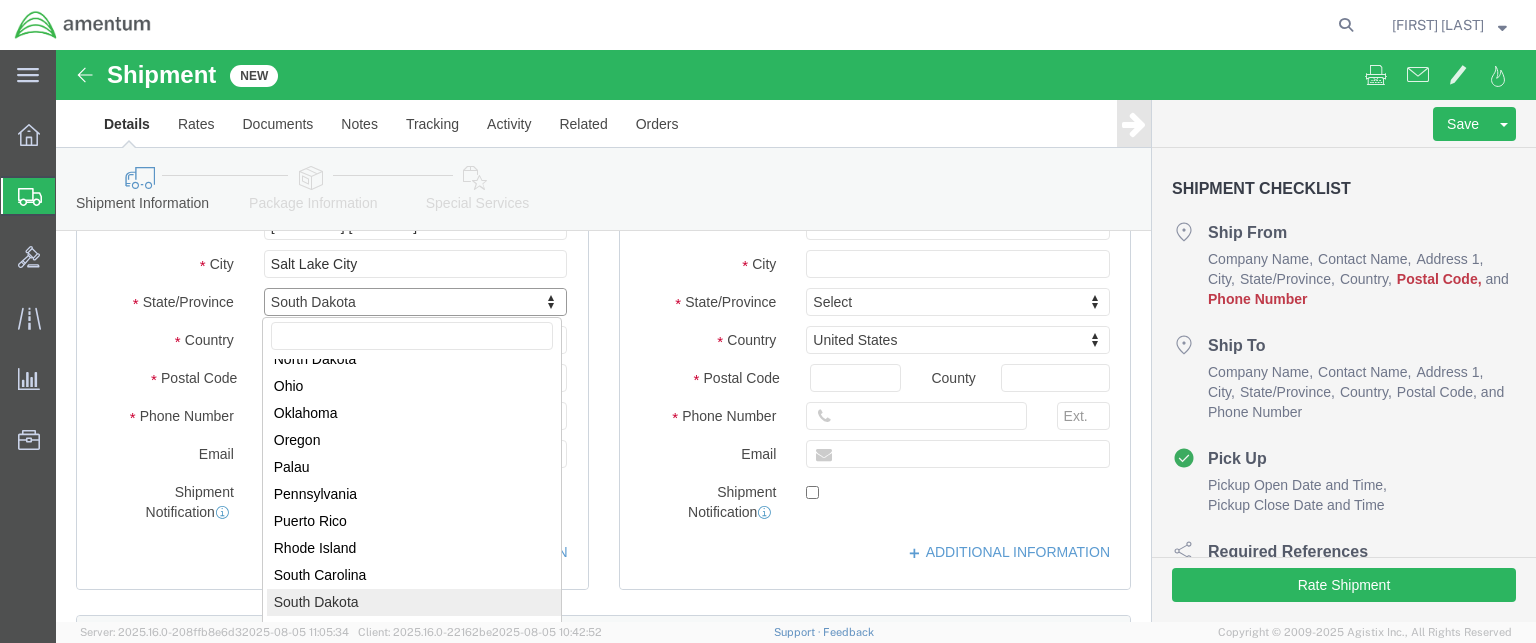 scroll, scrollTop: 786, scrollLeft: 0, axis: vertical 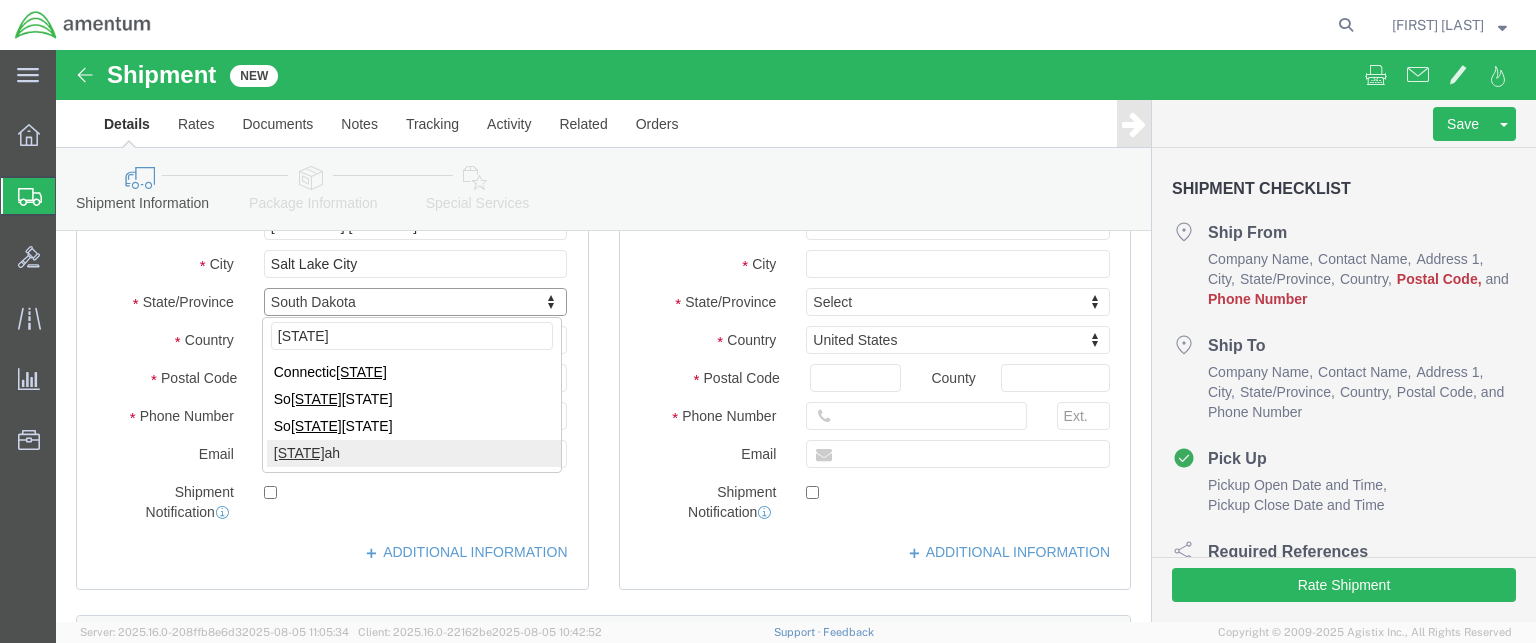 type on "[STATE]" 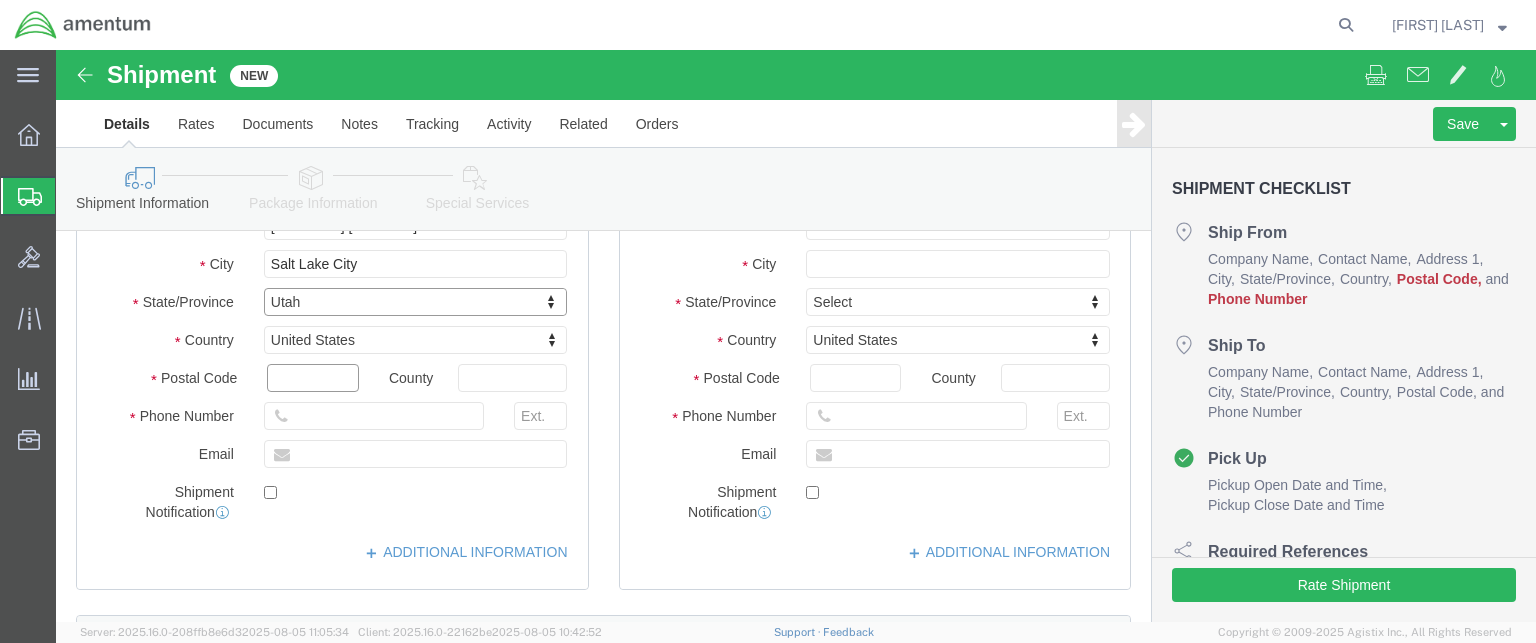 click 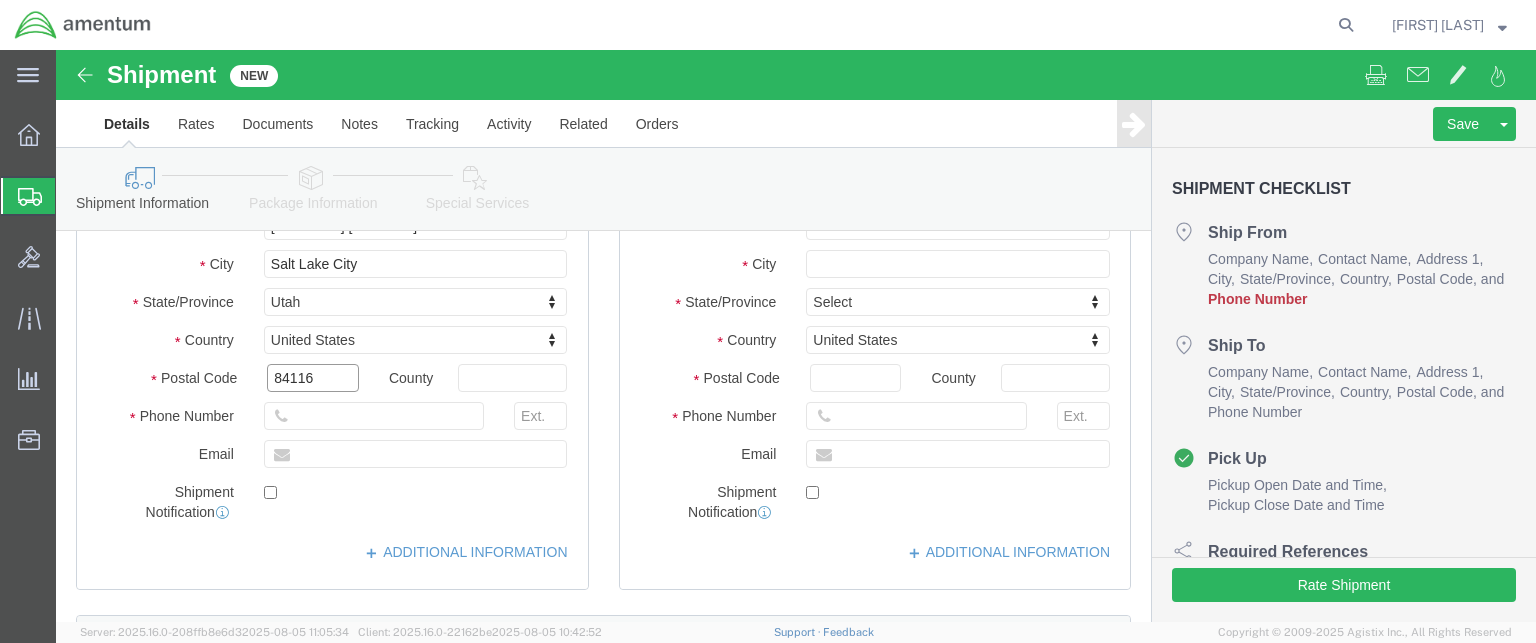 type on "84116" 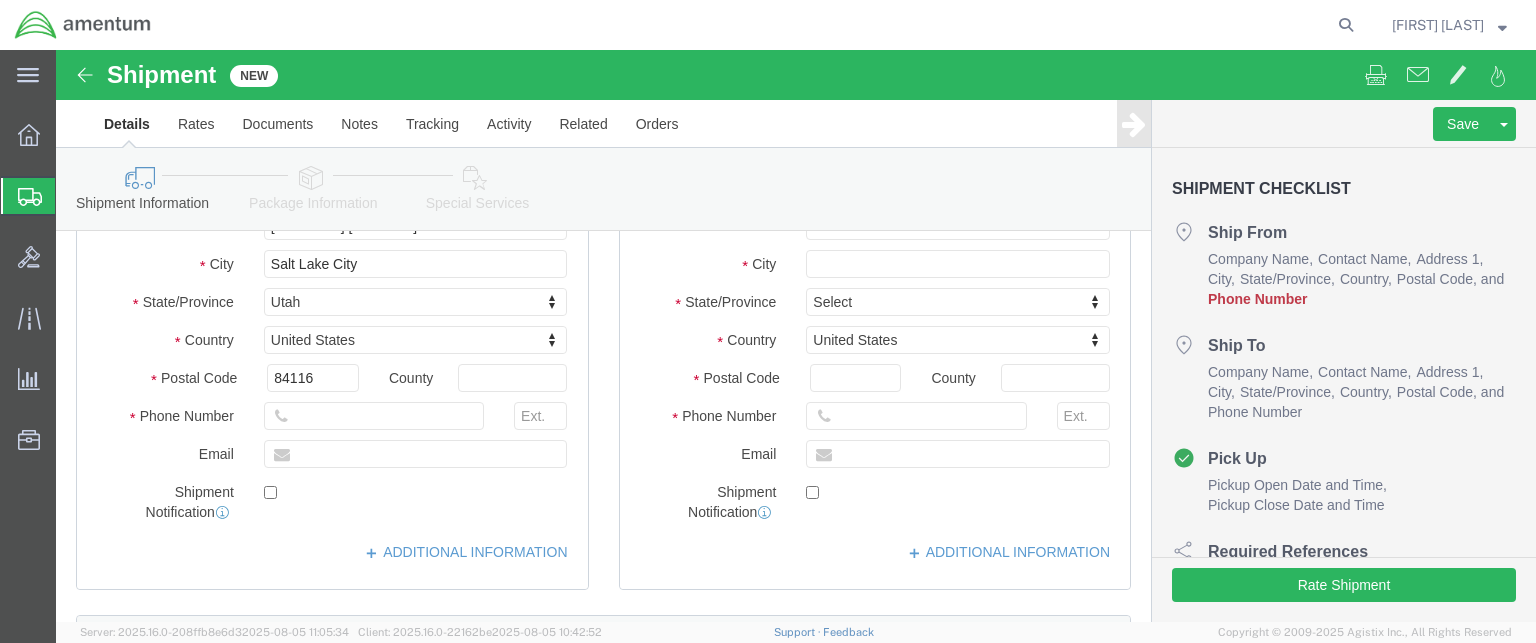 click 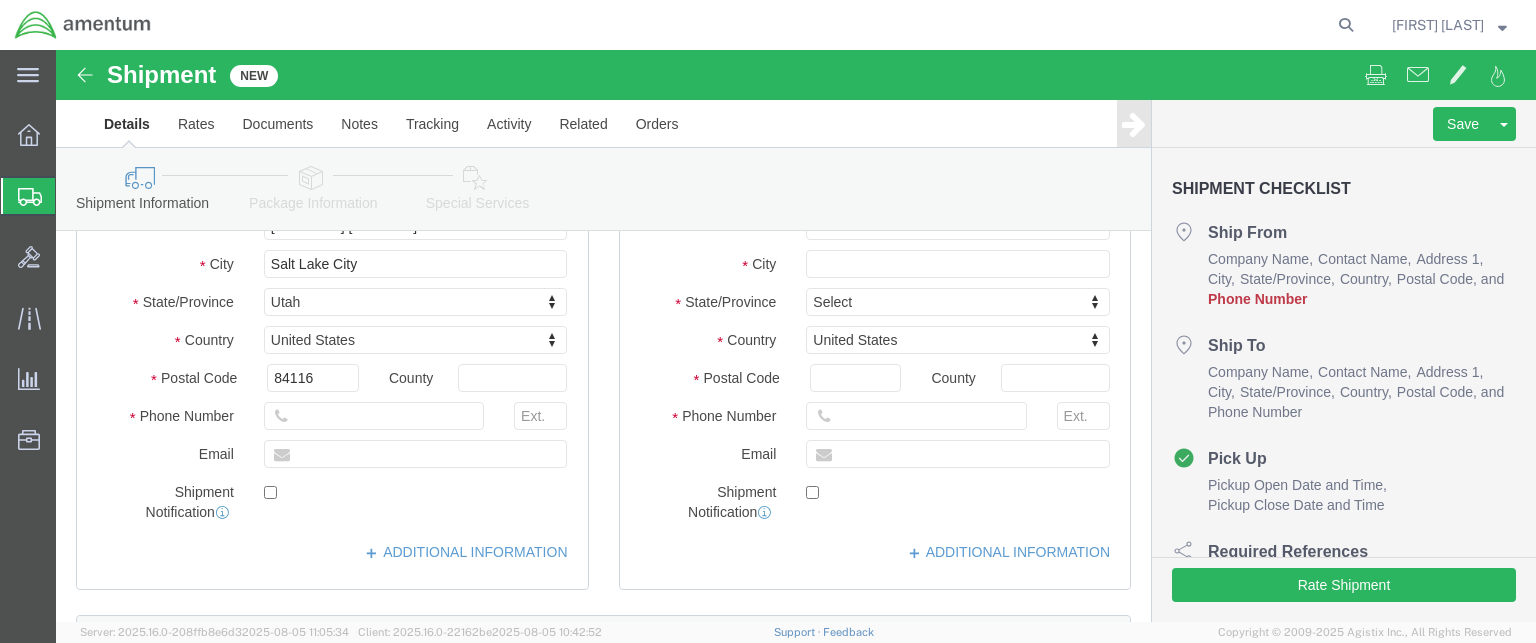 click 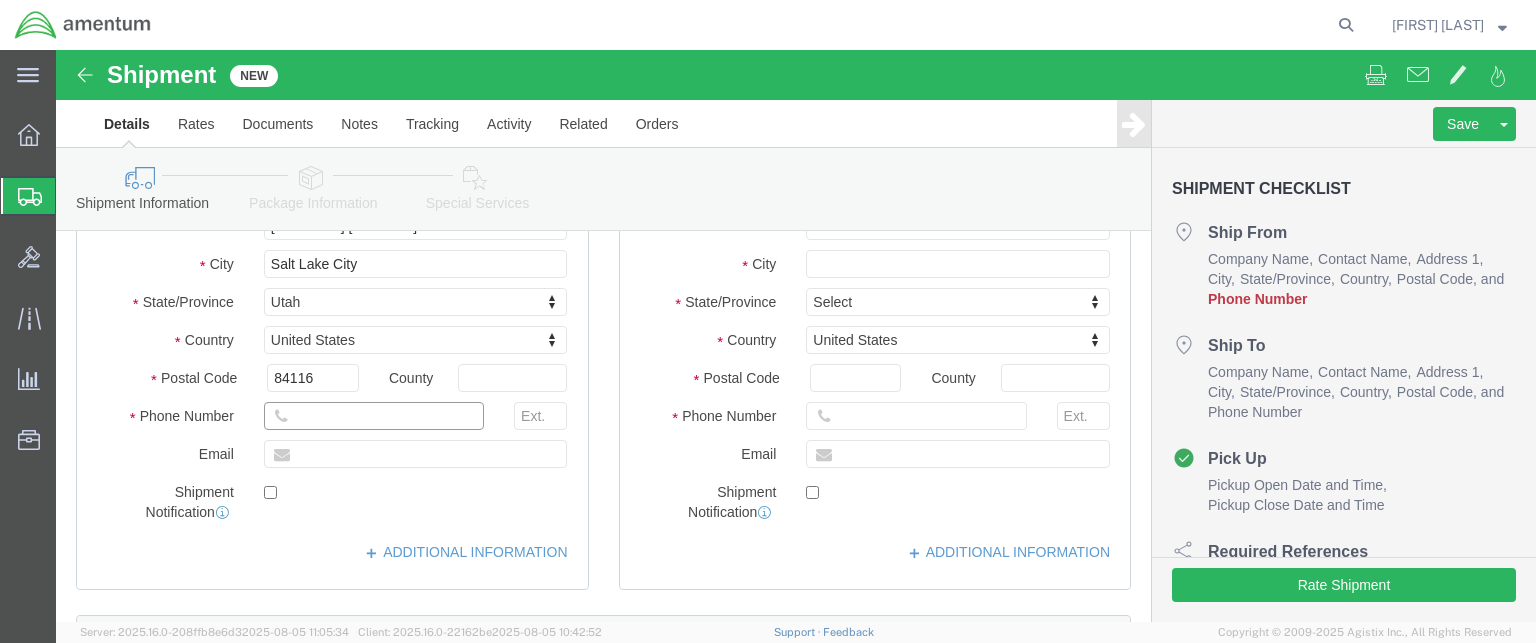 click 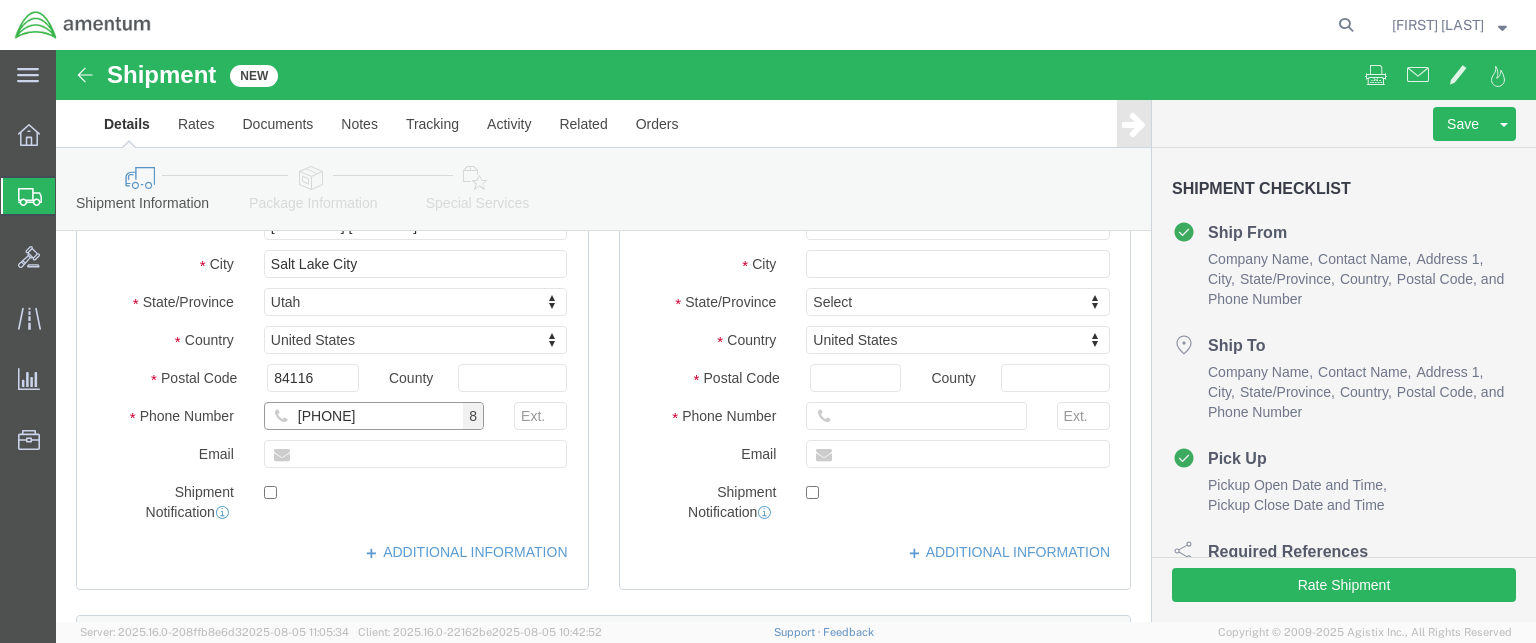 type on "[PHONE]" 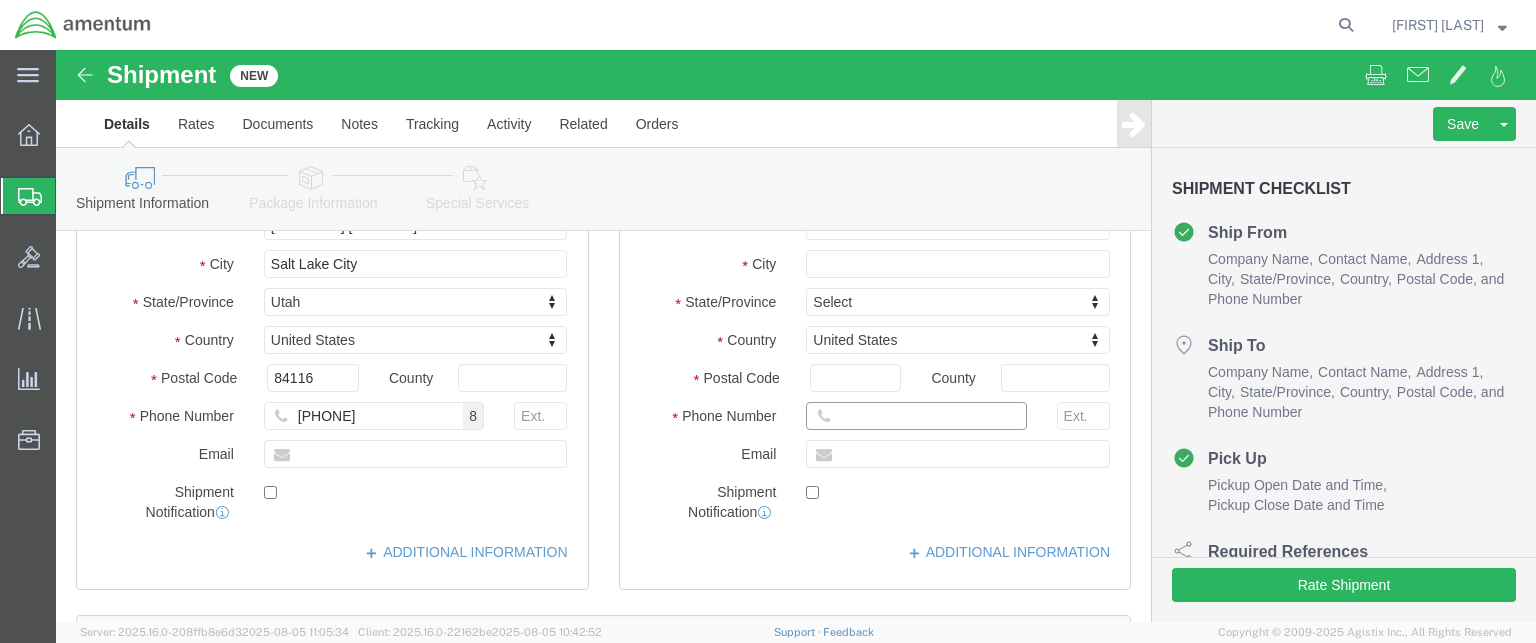 click 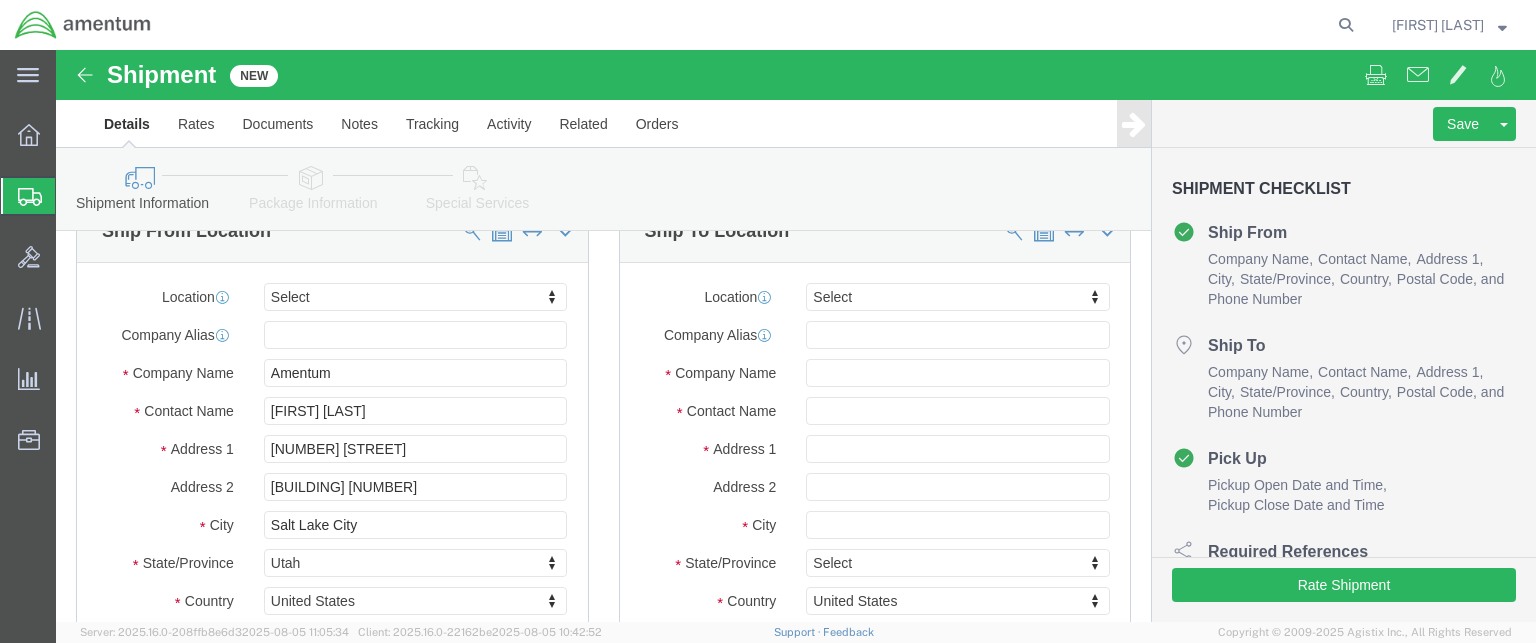scroll, scrollTop: 0, scrollLeft: 0, axis: both 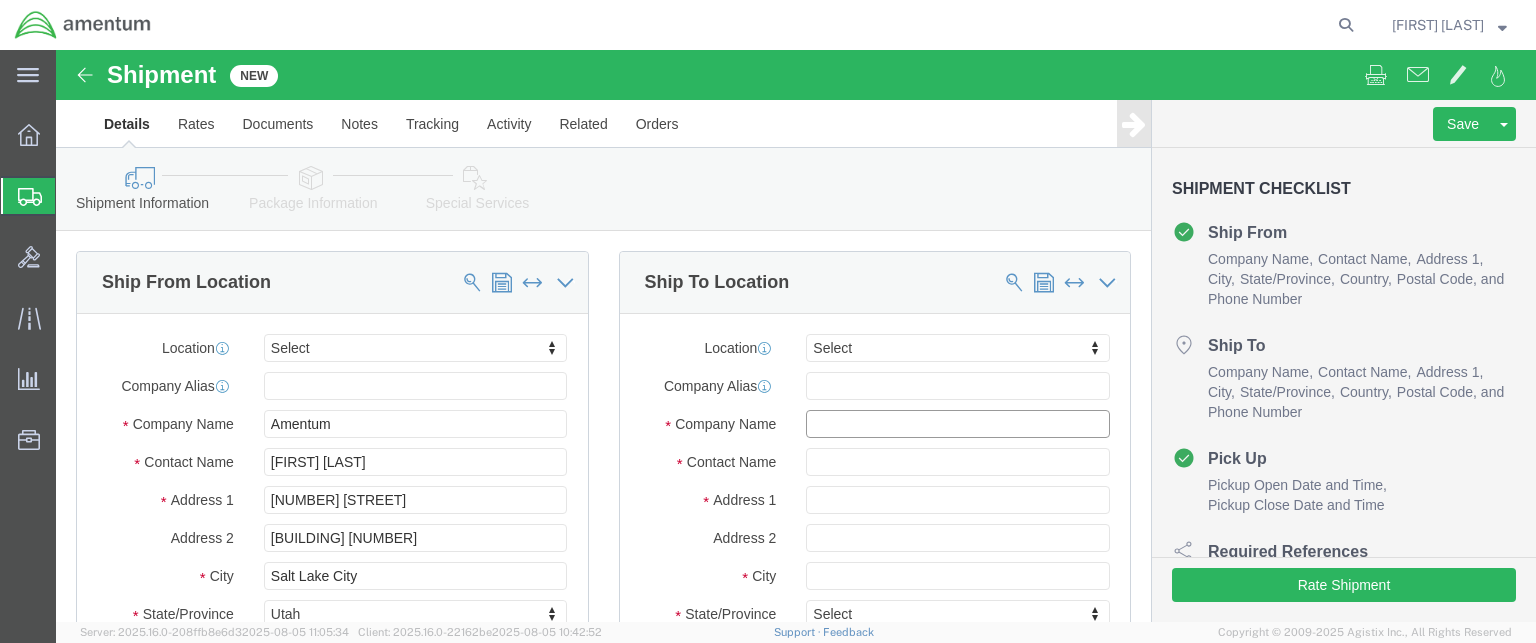 click 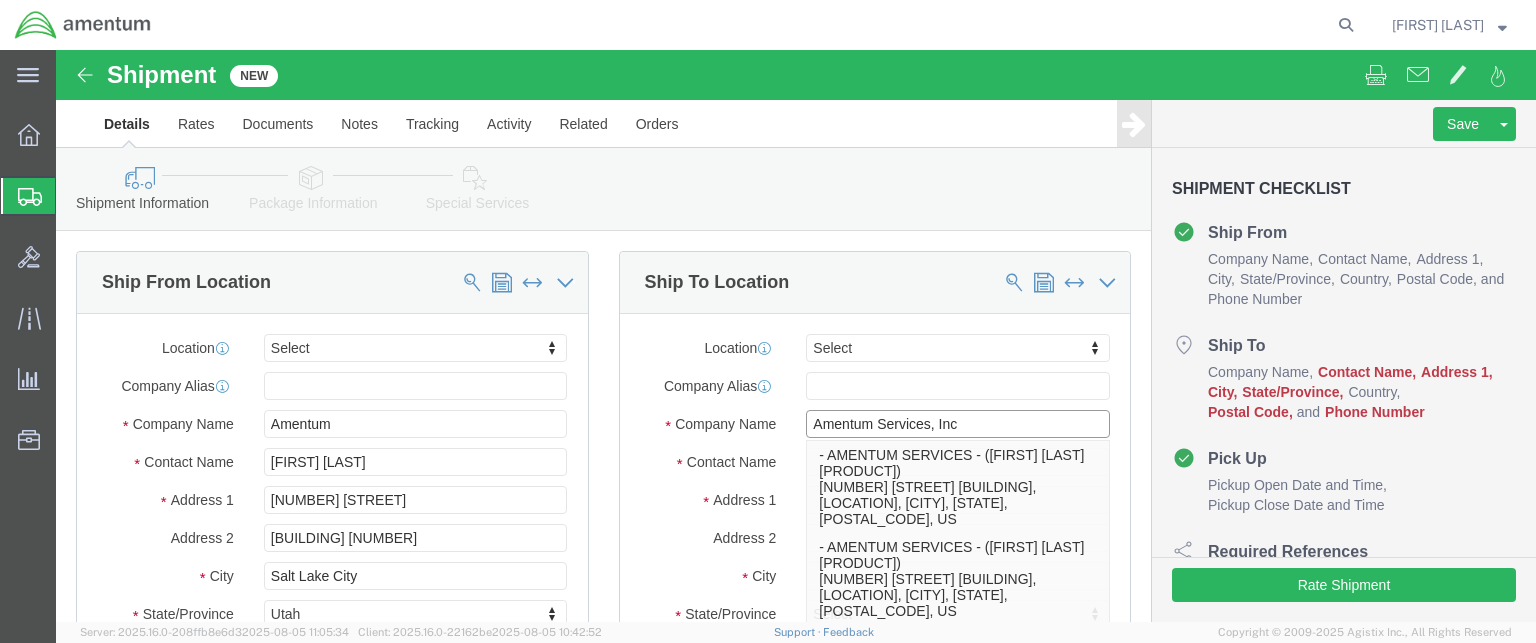type on "Amentum Services, Inc" 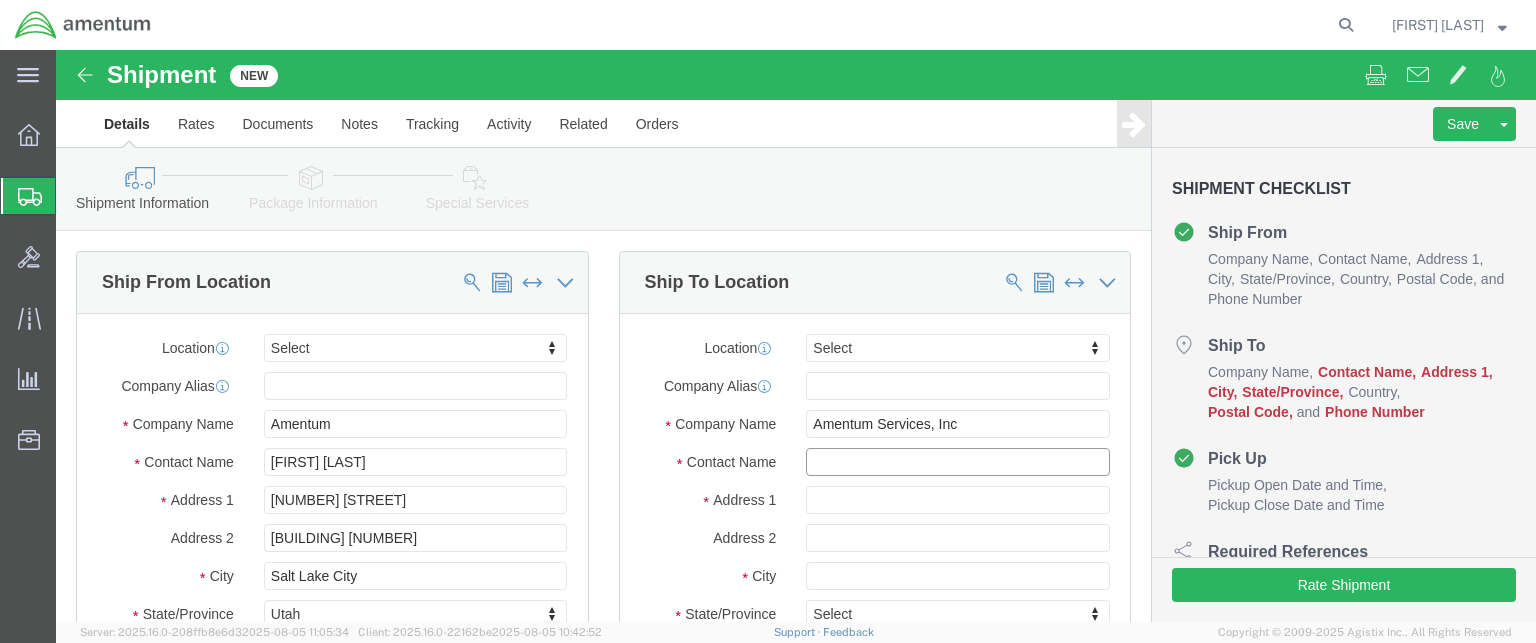 click 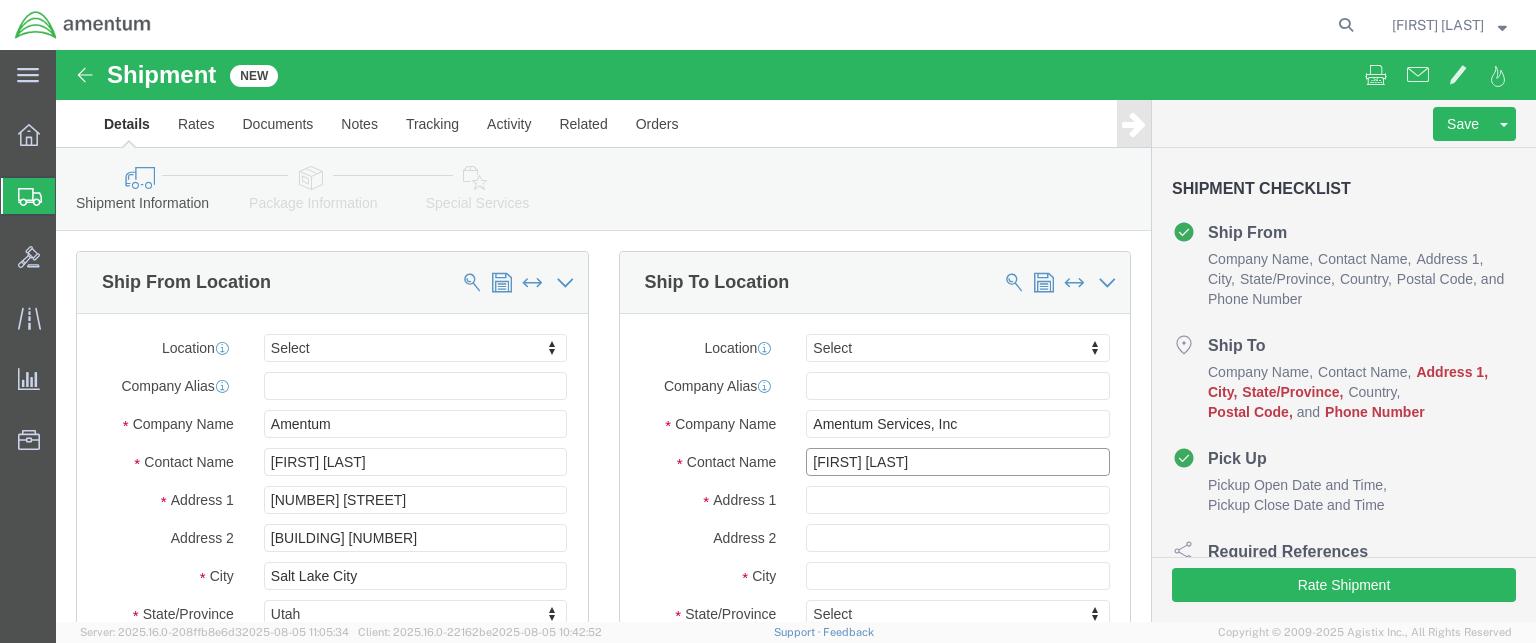 type on "[FIRST] [LAST]" 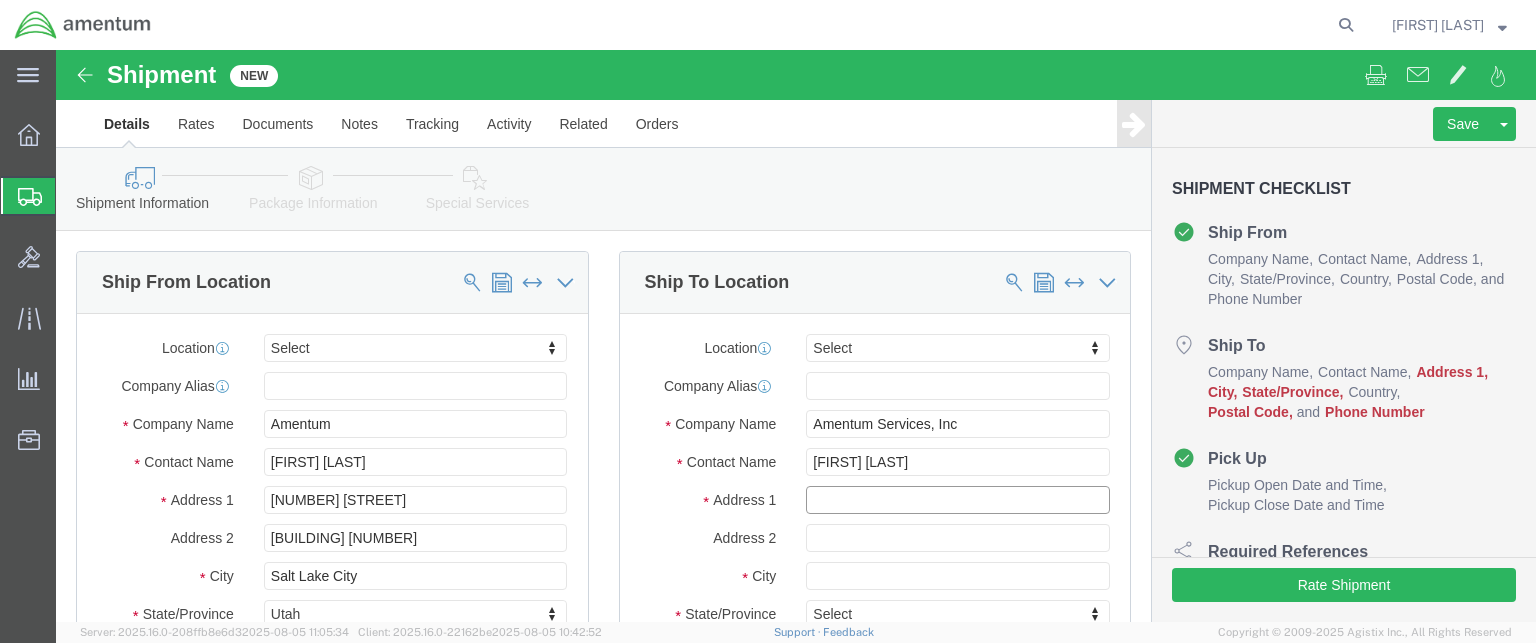 click 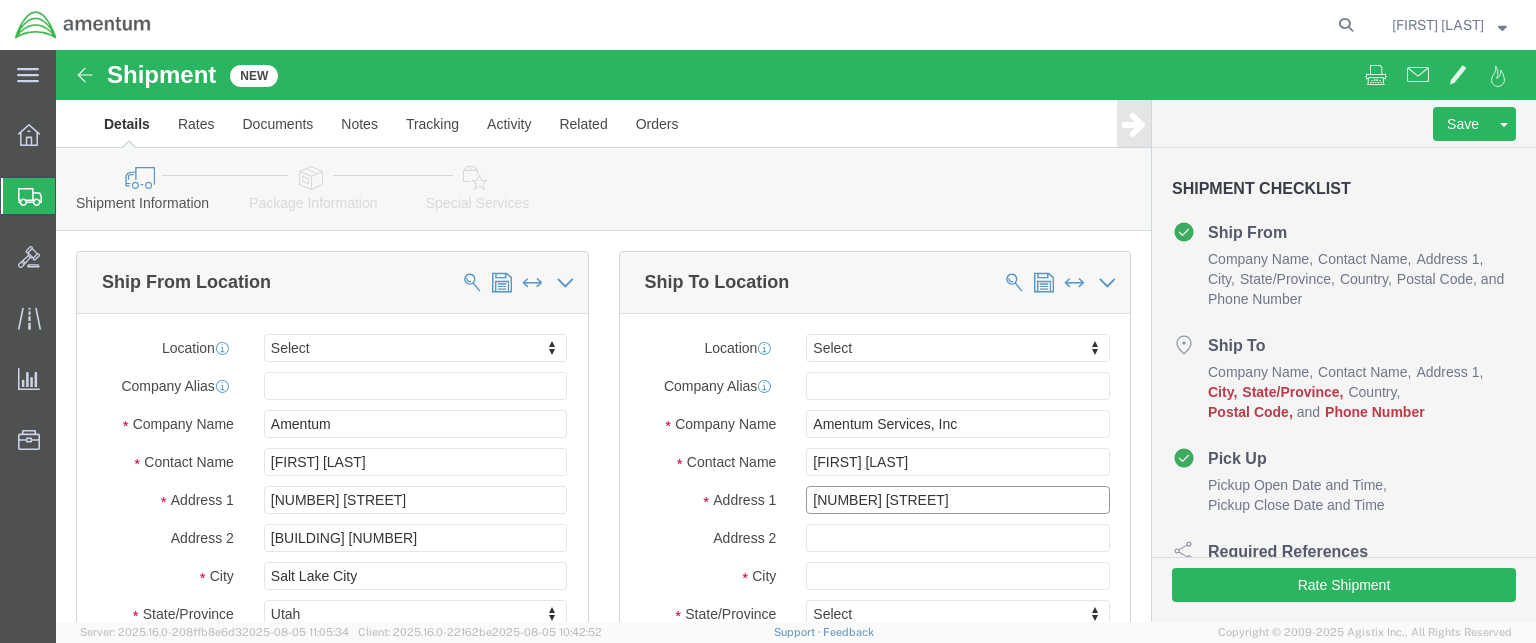 click on "[NUMBER] [STREET]" 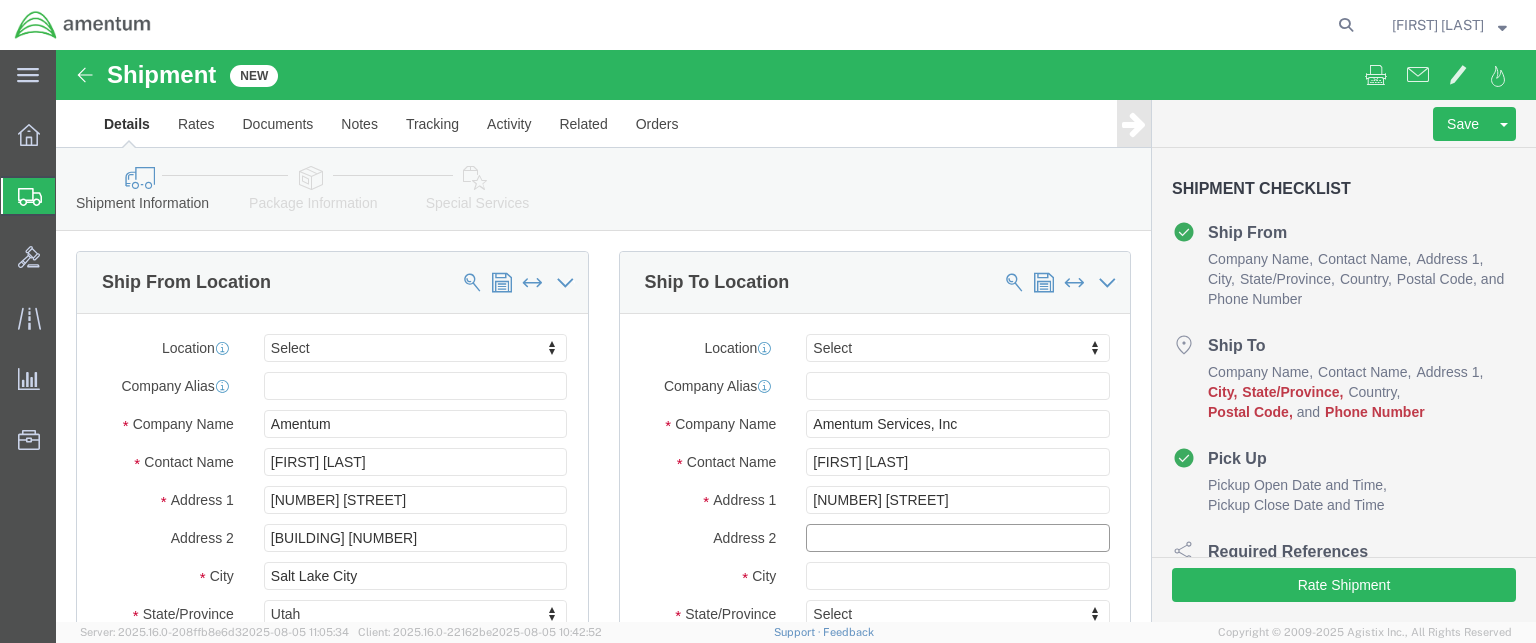 click 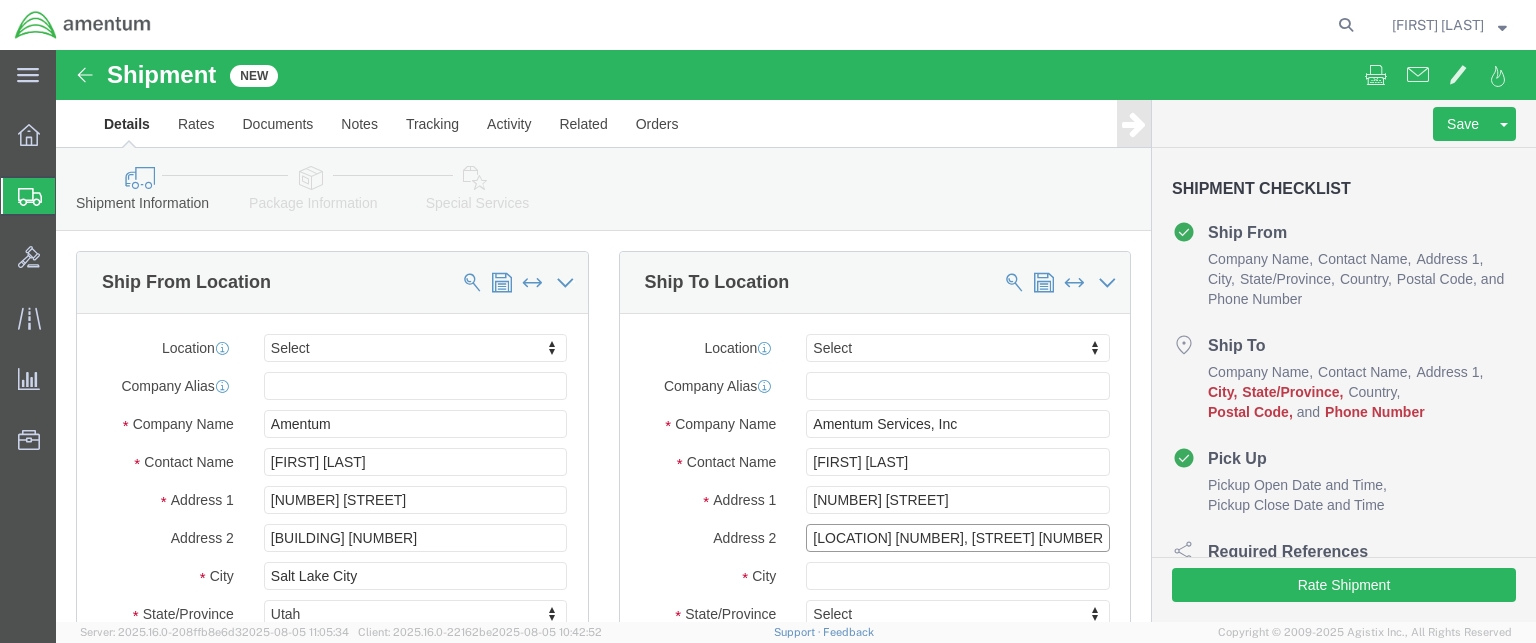 type on "[LOCATION] [NUMBER], [STREET] [NUMBER]" 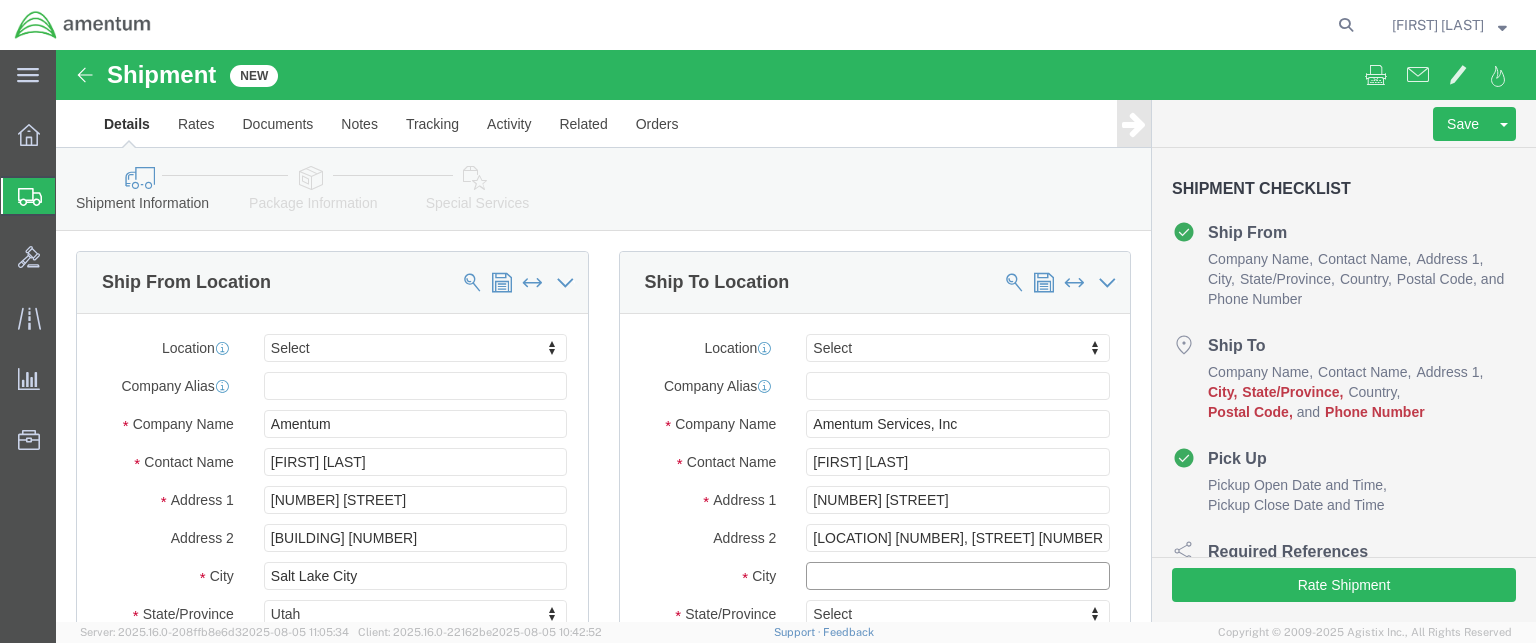 click 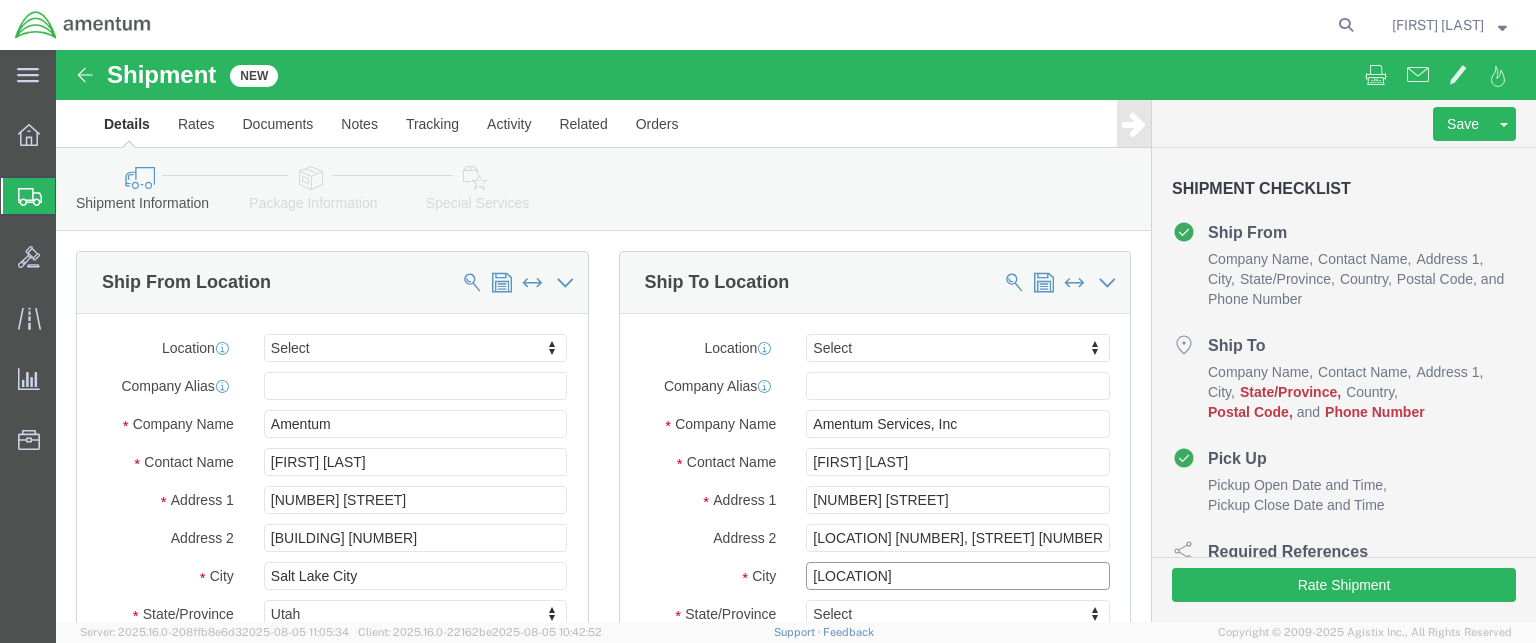 type on "[LOCATION]" 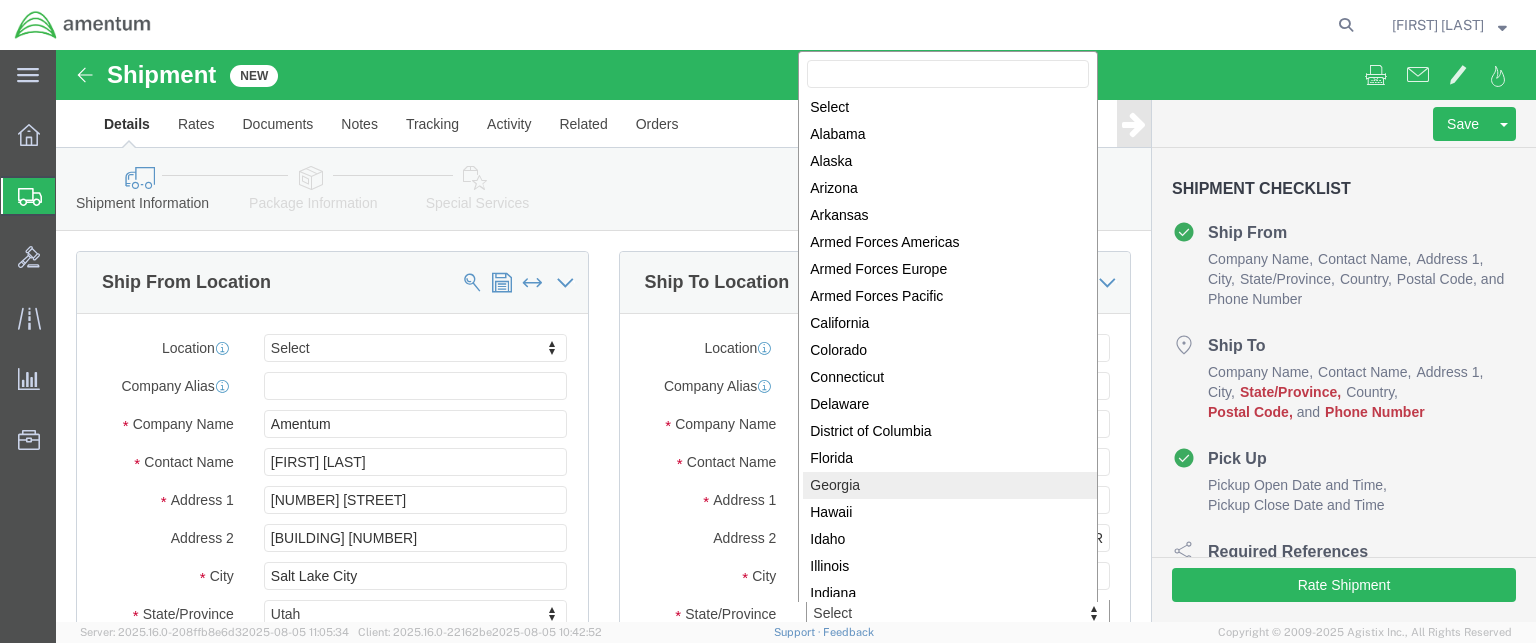 scroll, scrollTop: 403, scrollLeft: 0, axis: vertical 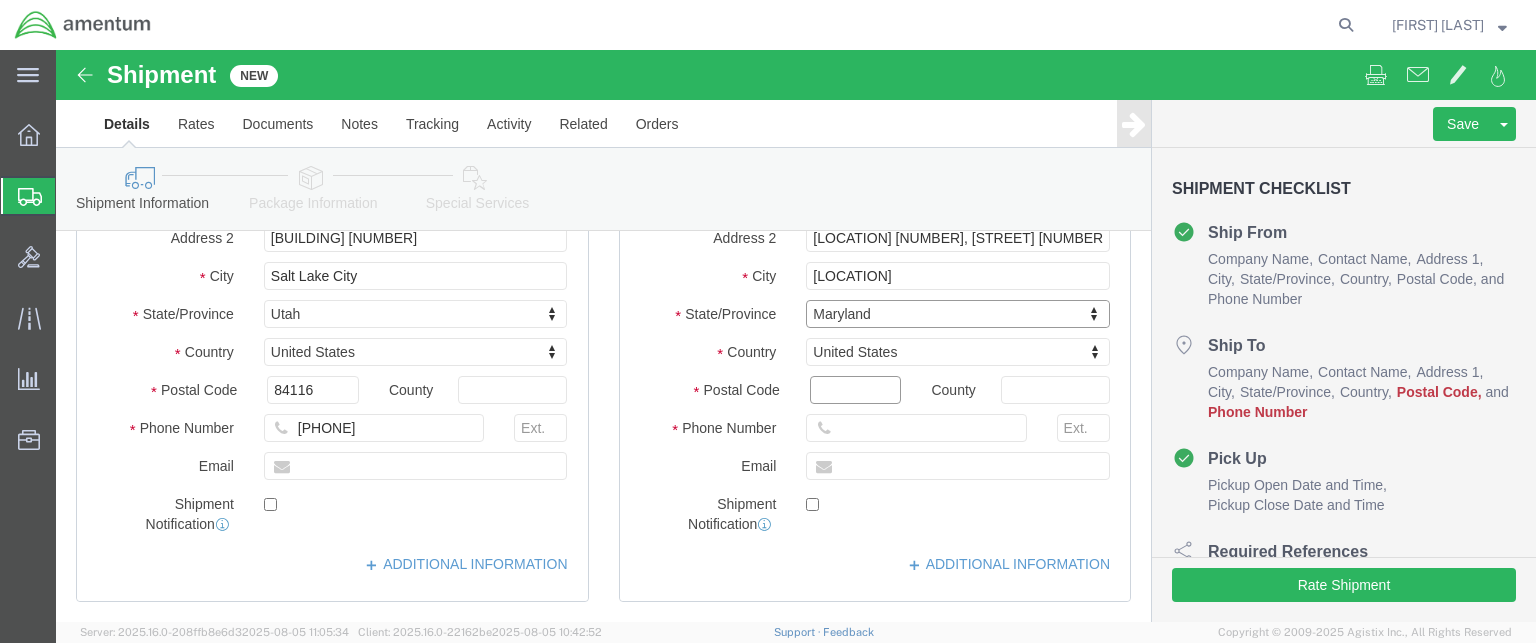 click on "Postal Code" 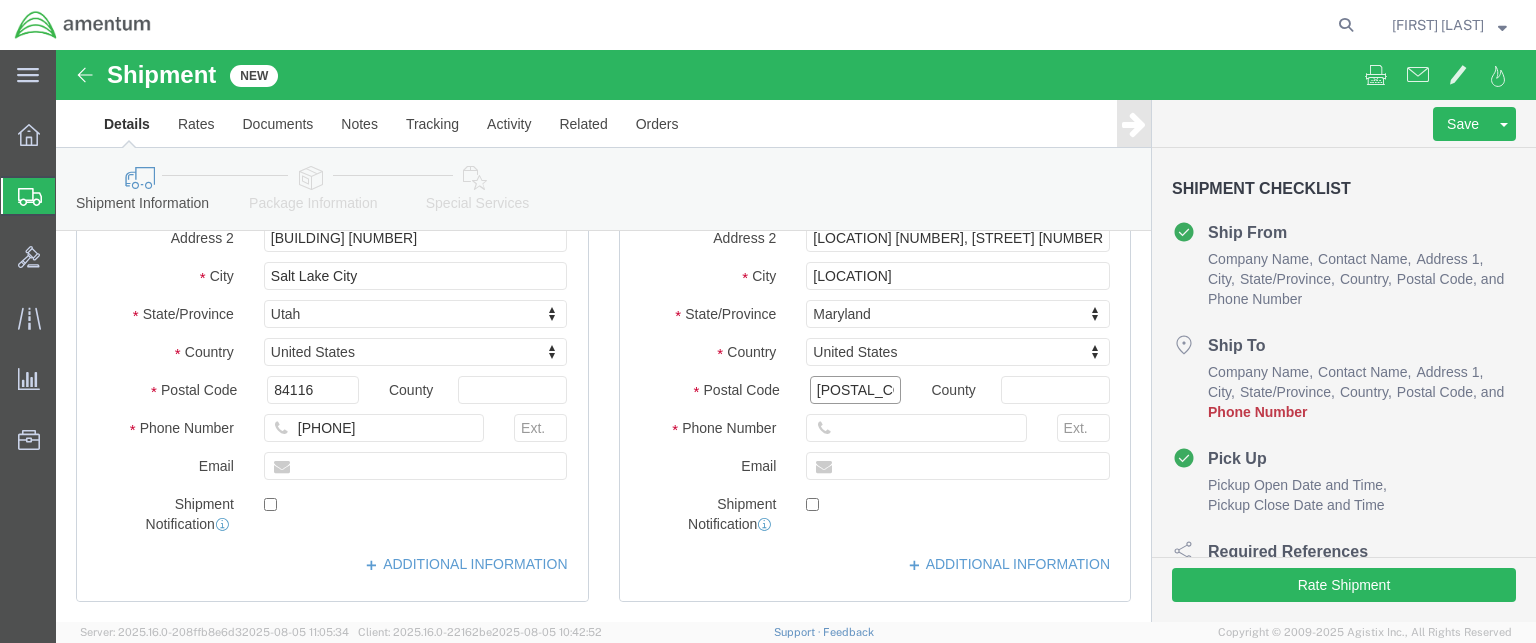 type on "[POSTAL_CODE]" 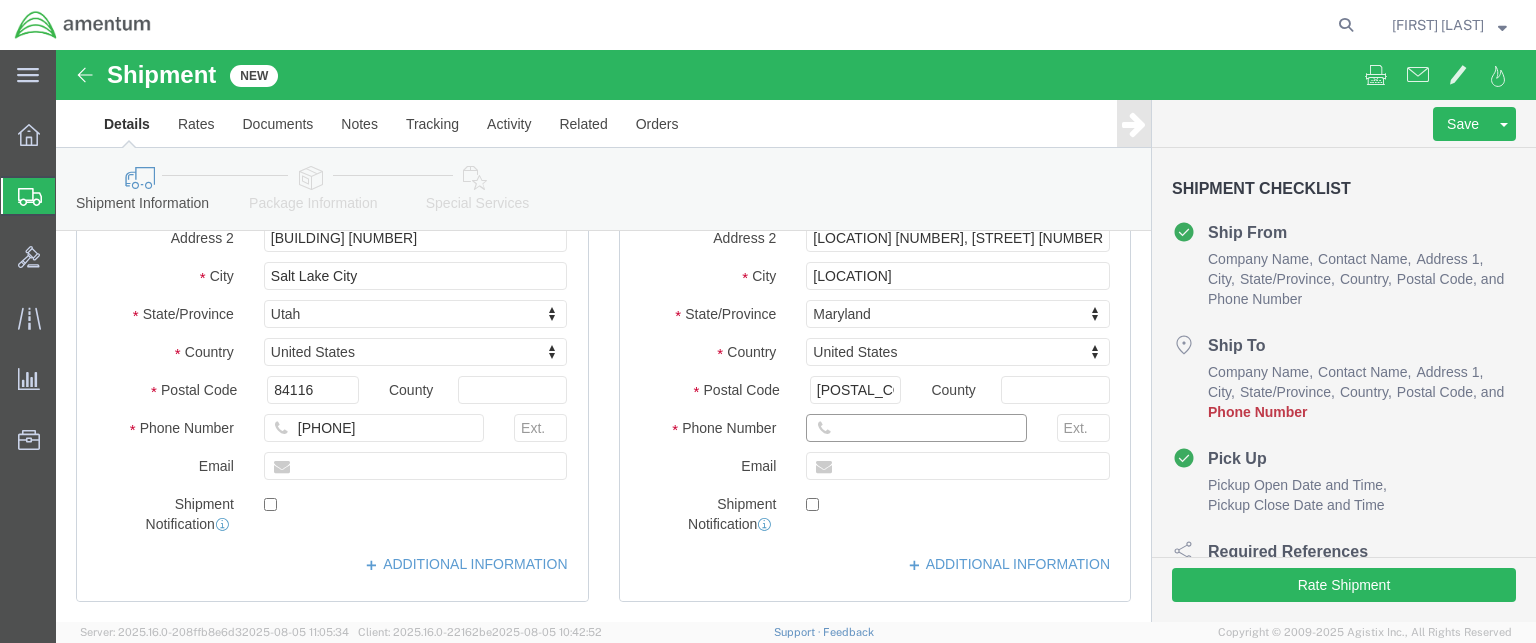 click 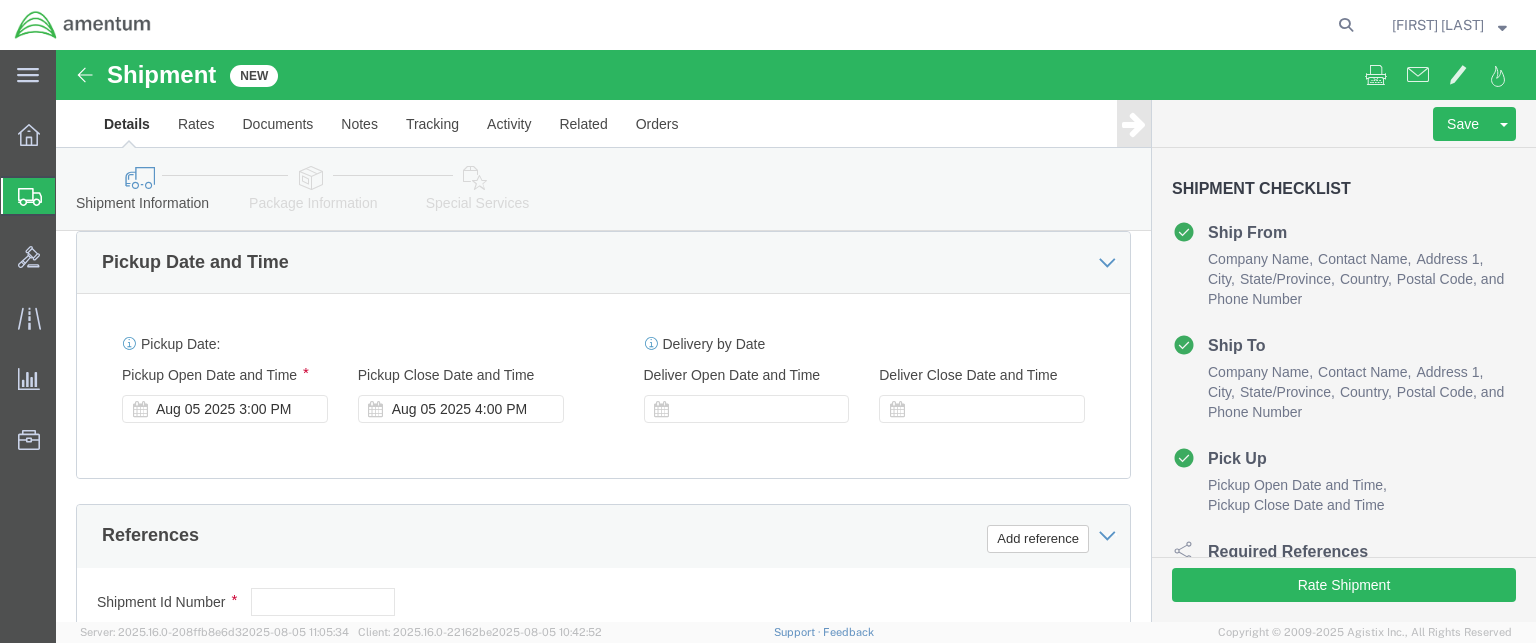 scroll, scrollTop: 700, scrollLeft: 0, axis: vertical 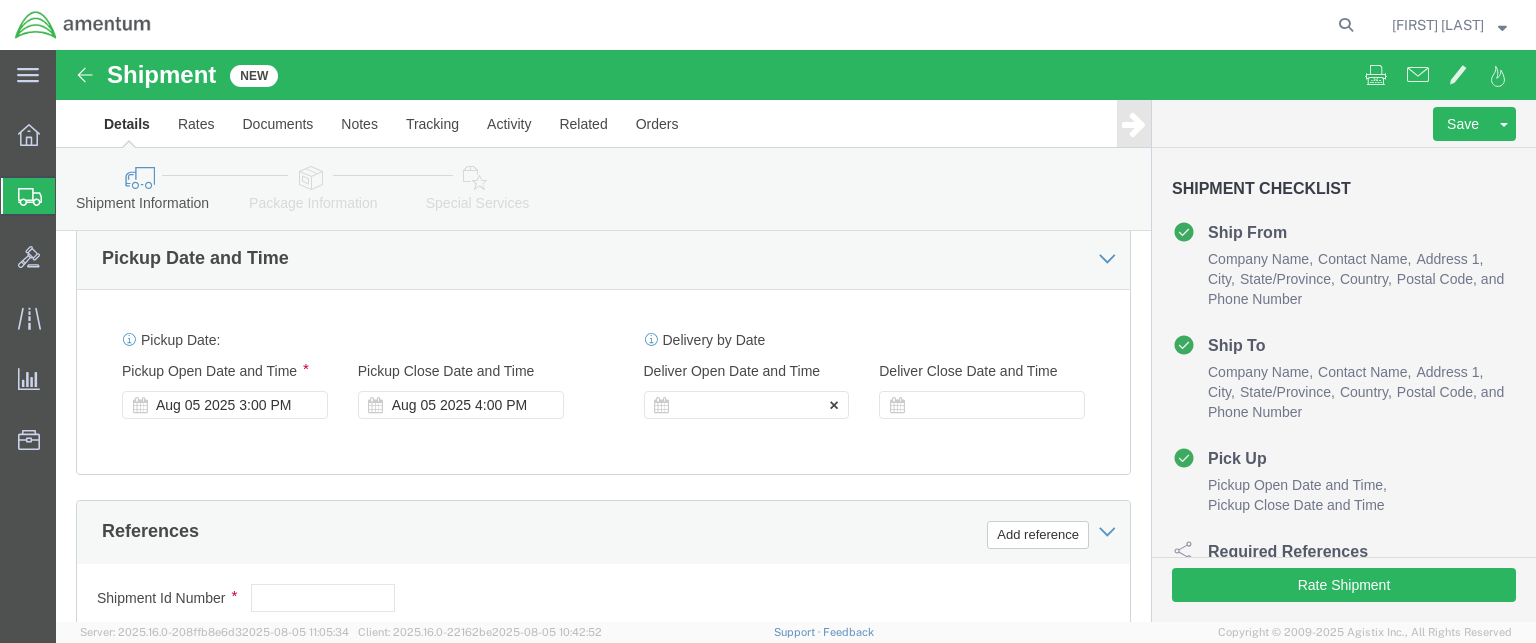 type on "[PHONE]" 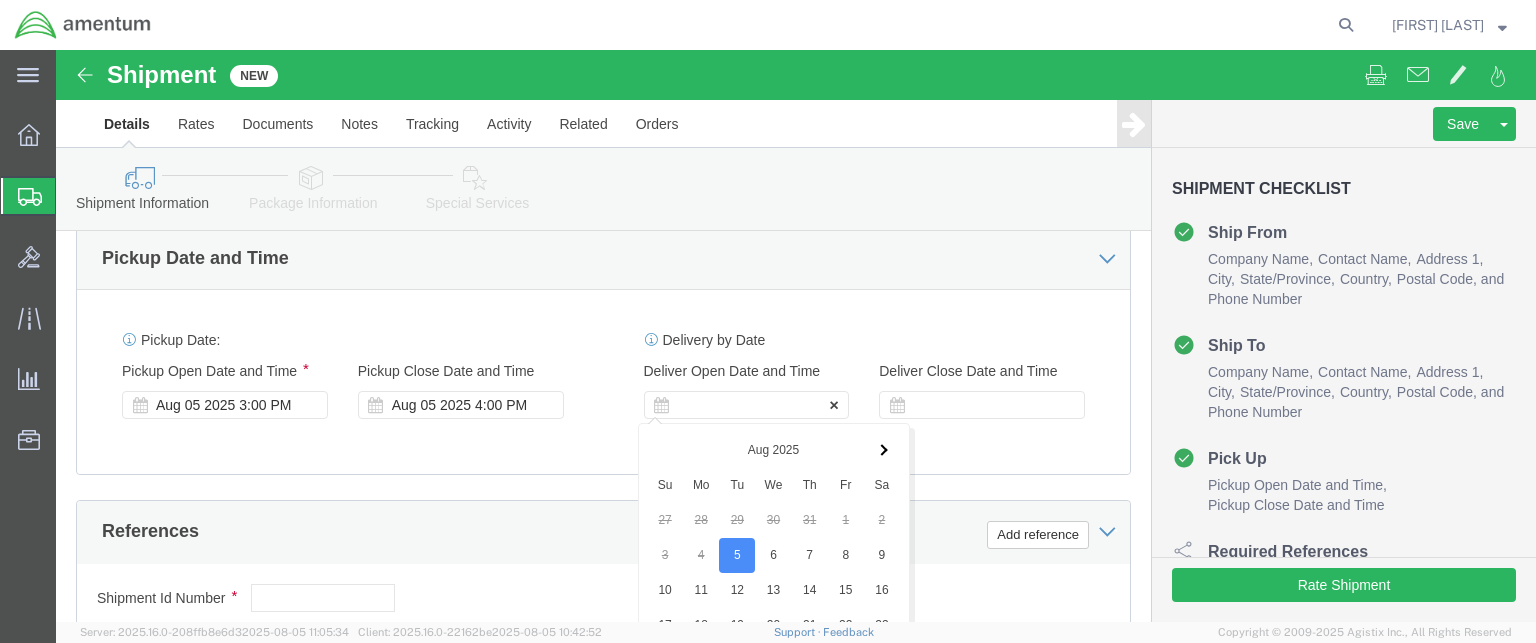 scroll, scrollTop: 1131, scrollLeft: 0, axis: vertical 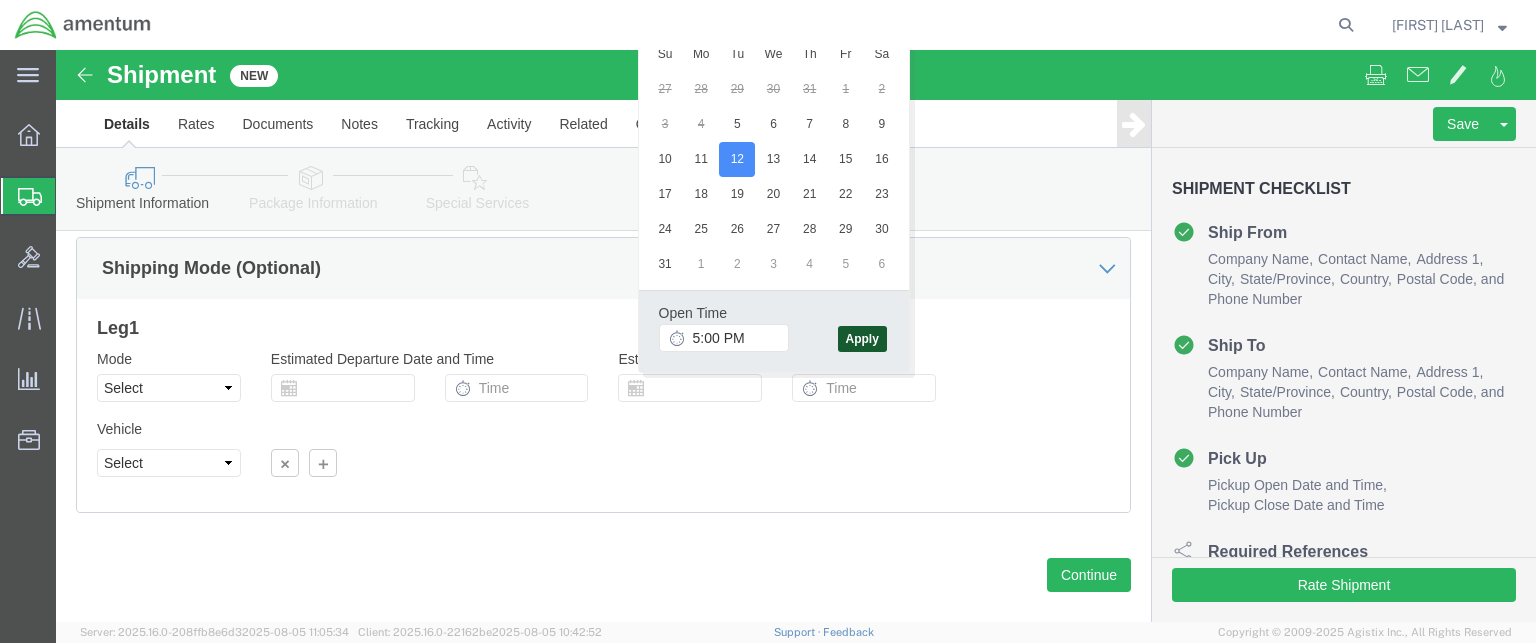 click on "Apply" 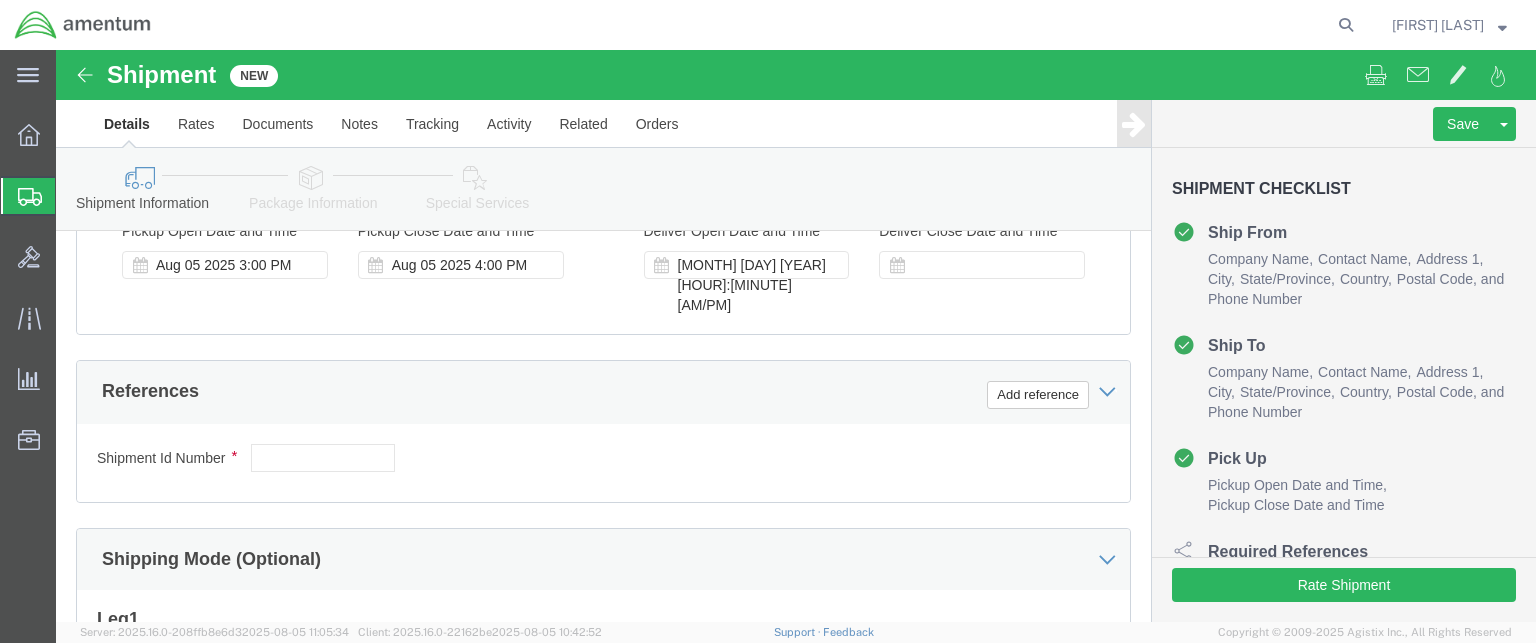 scroll, scrollTop: 731, scrollLeft: 0, axis: vertical 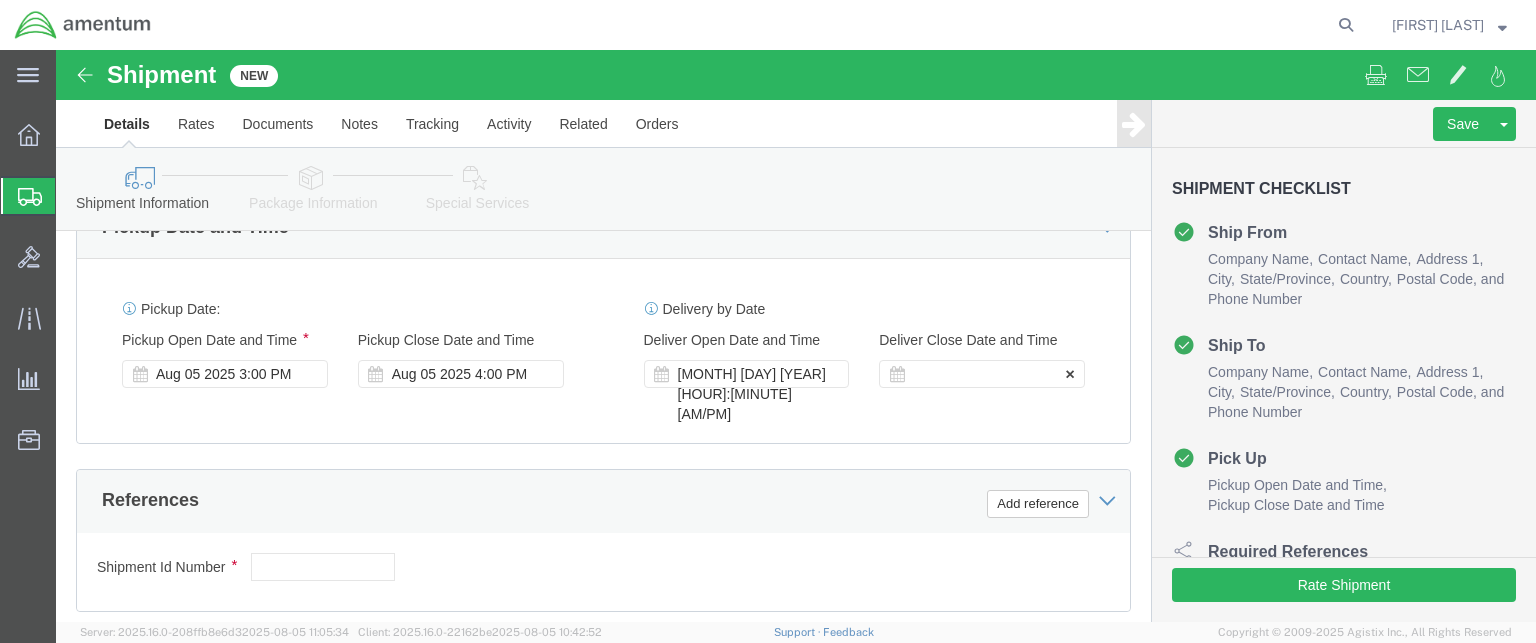 click 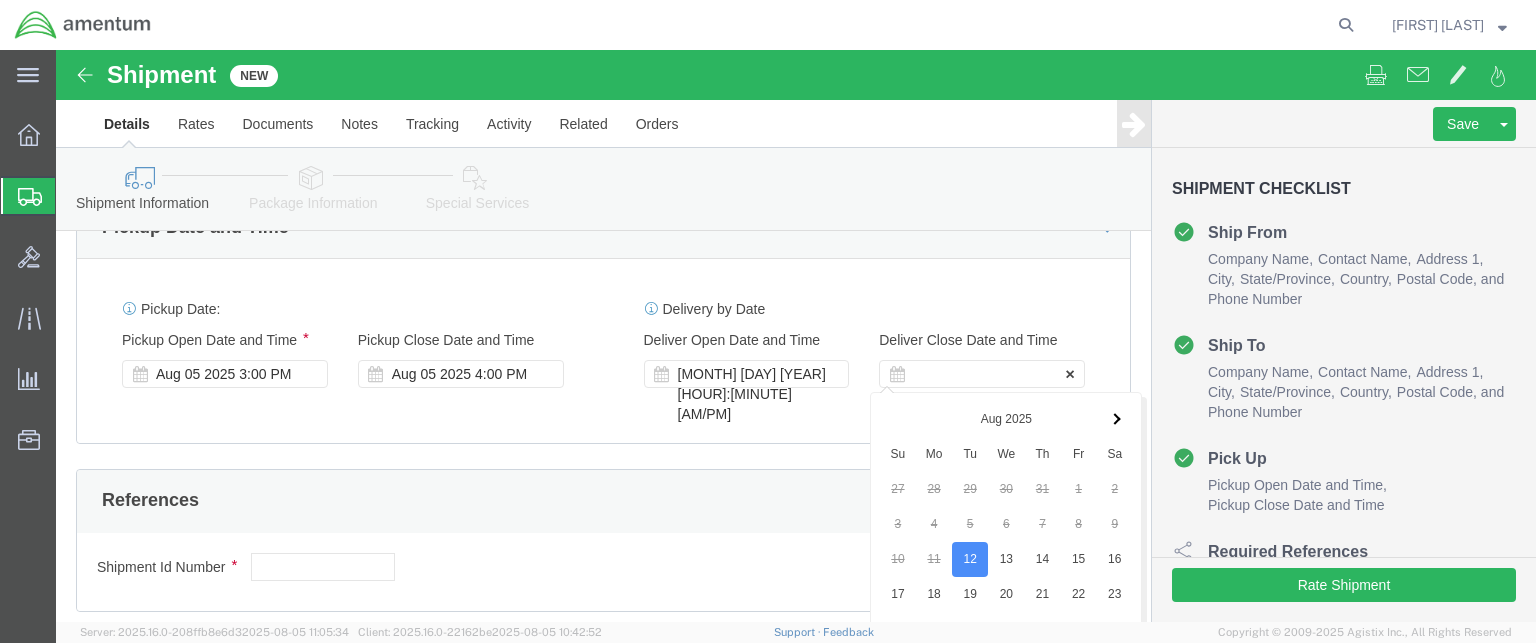 scroll, scrollTop: 1131, scrollLeft: 0, axis: vertical 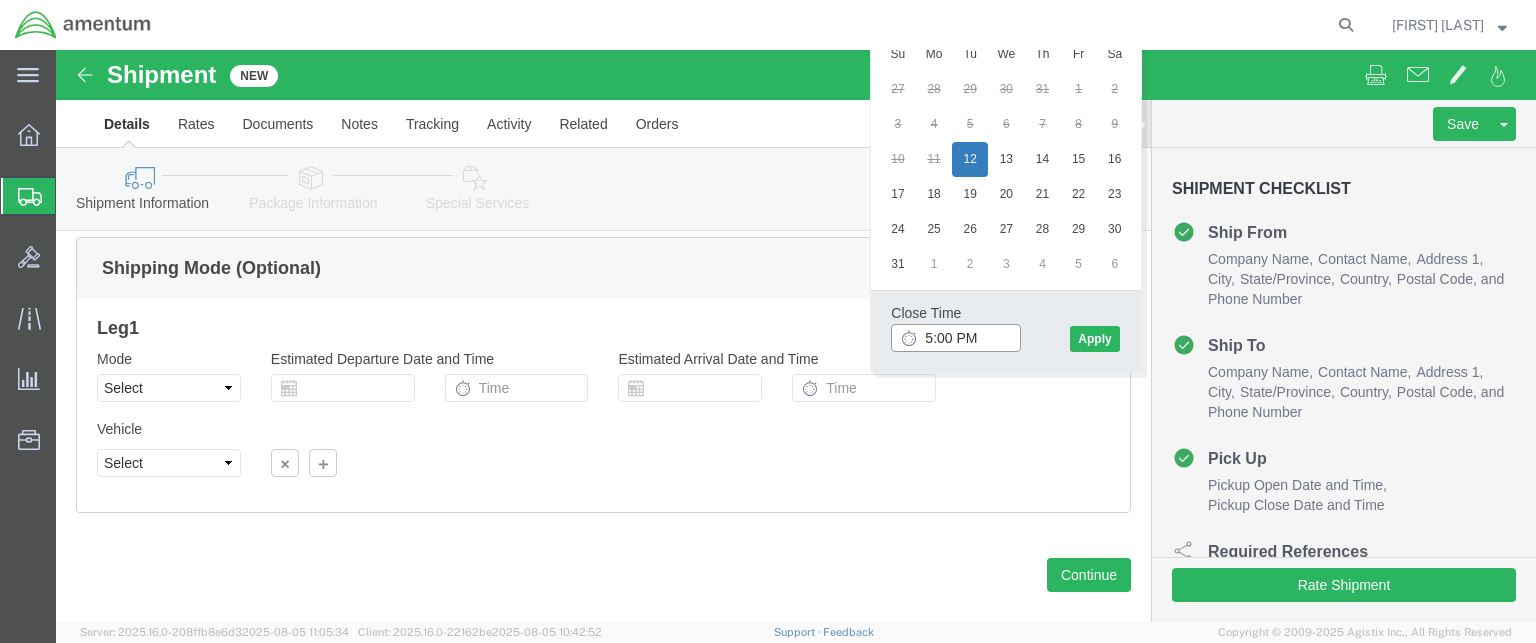 type on "5:00 PM" 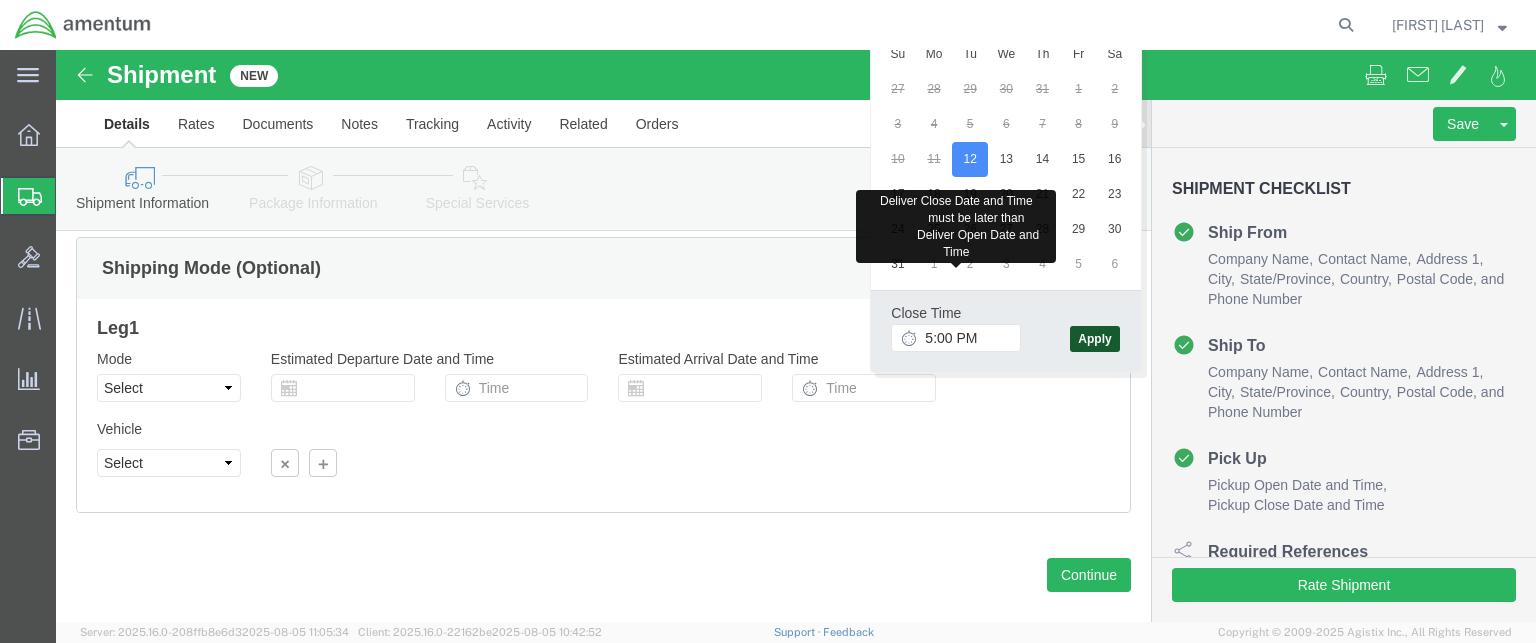 click on "Apply" 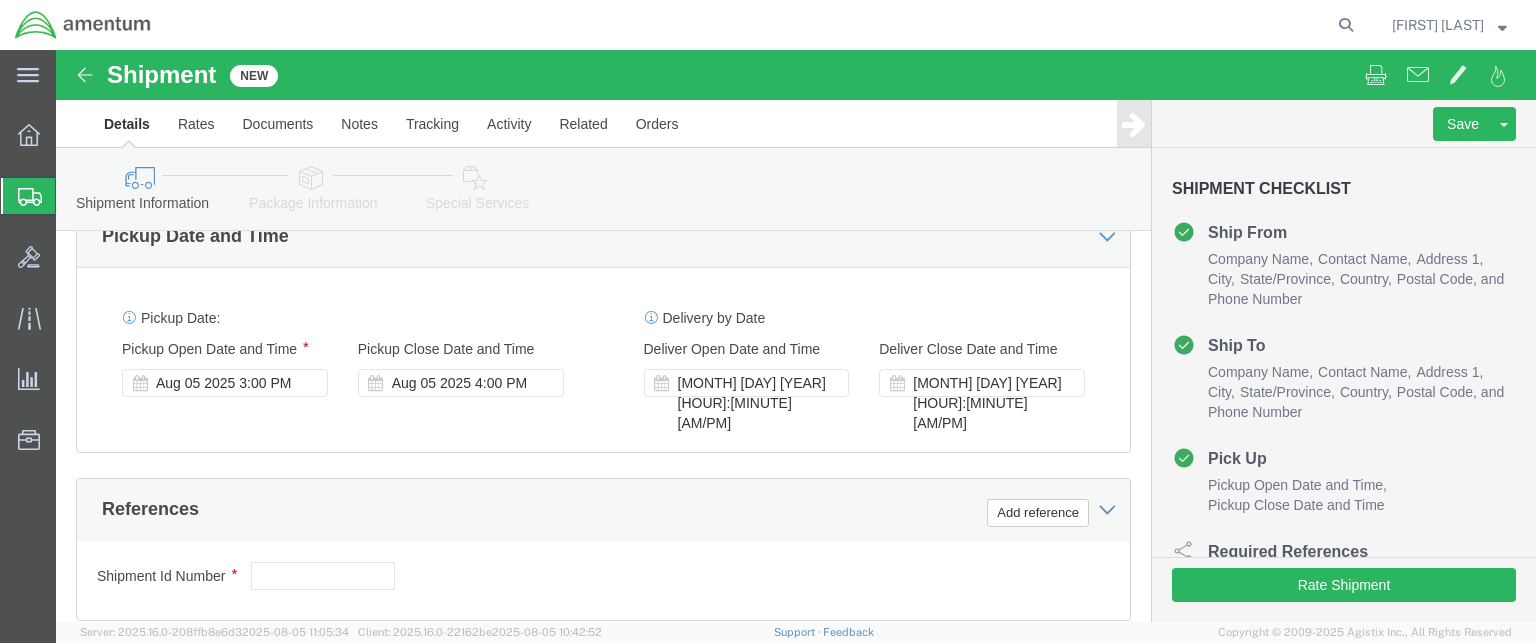 scroll, scrollTop: 831, scrollLeft: 0, axis: vertical 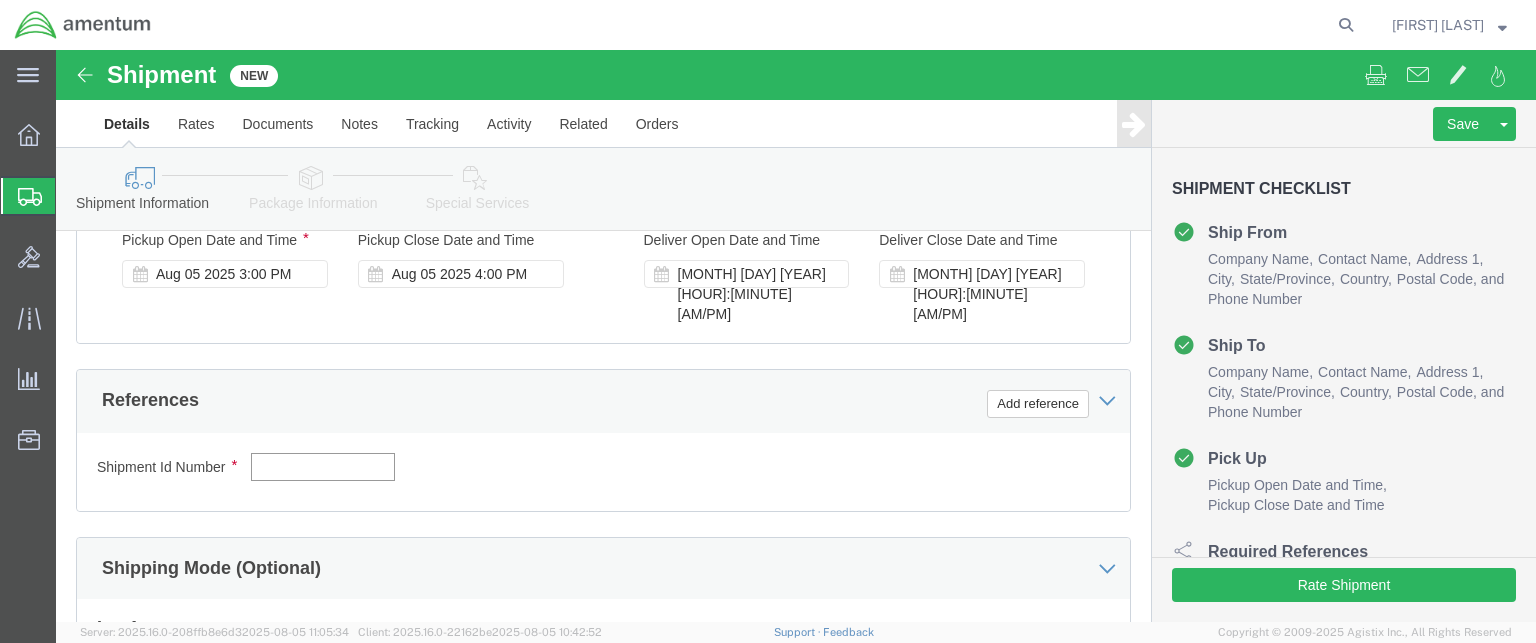 click 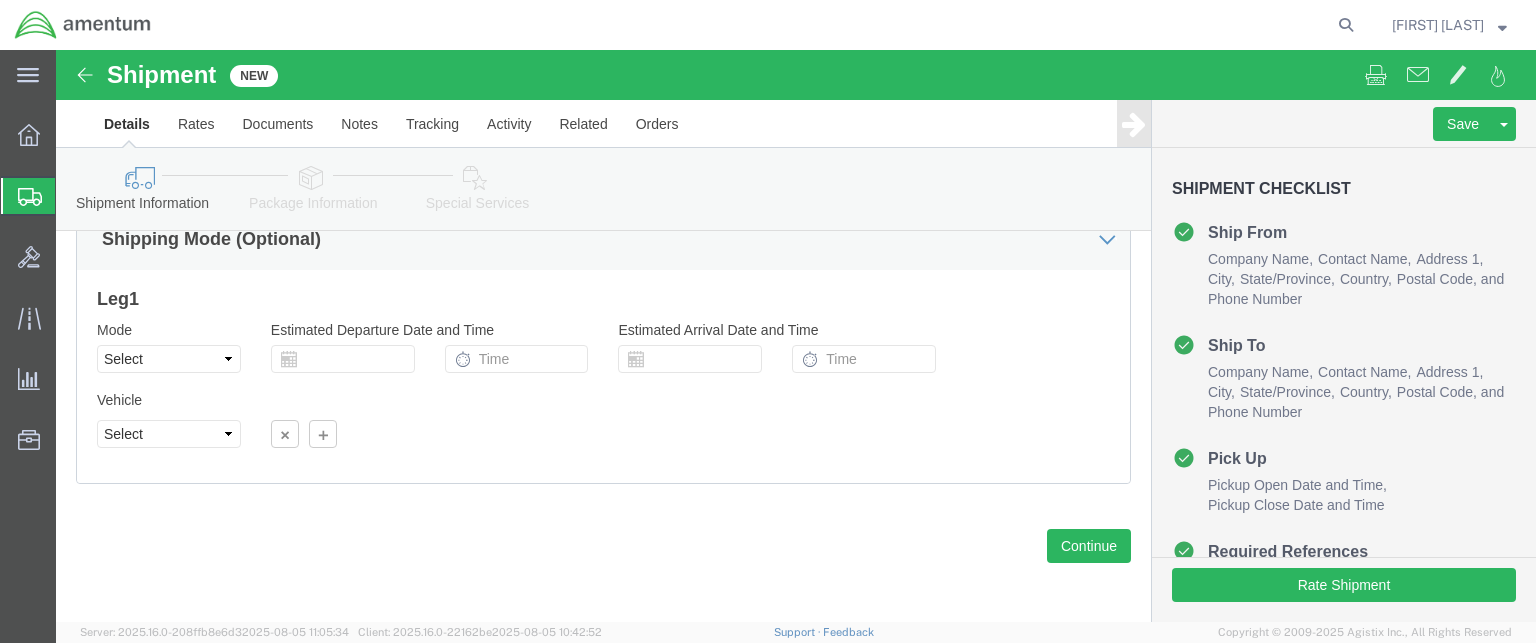 scroll, scrollTop: 1162, scrollLeft: 0, axis: vertical 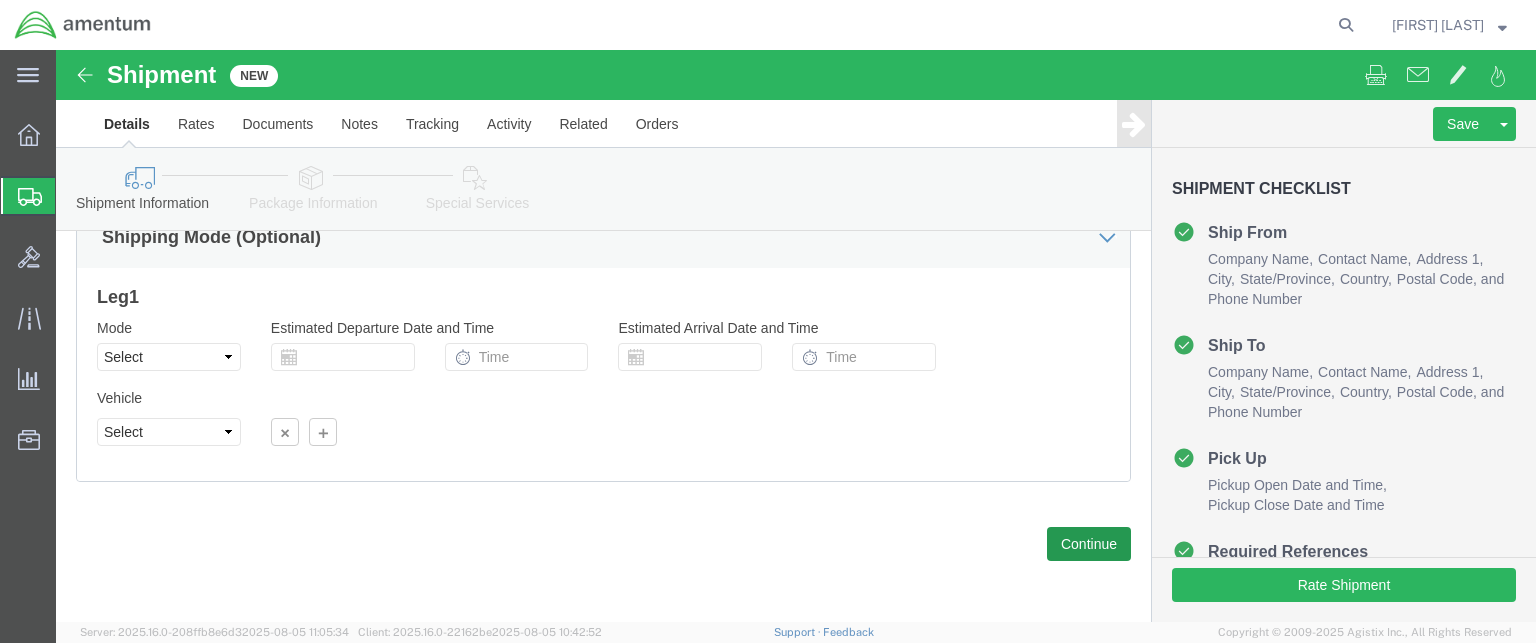type on "[PHONE]" 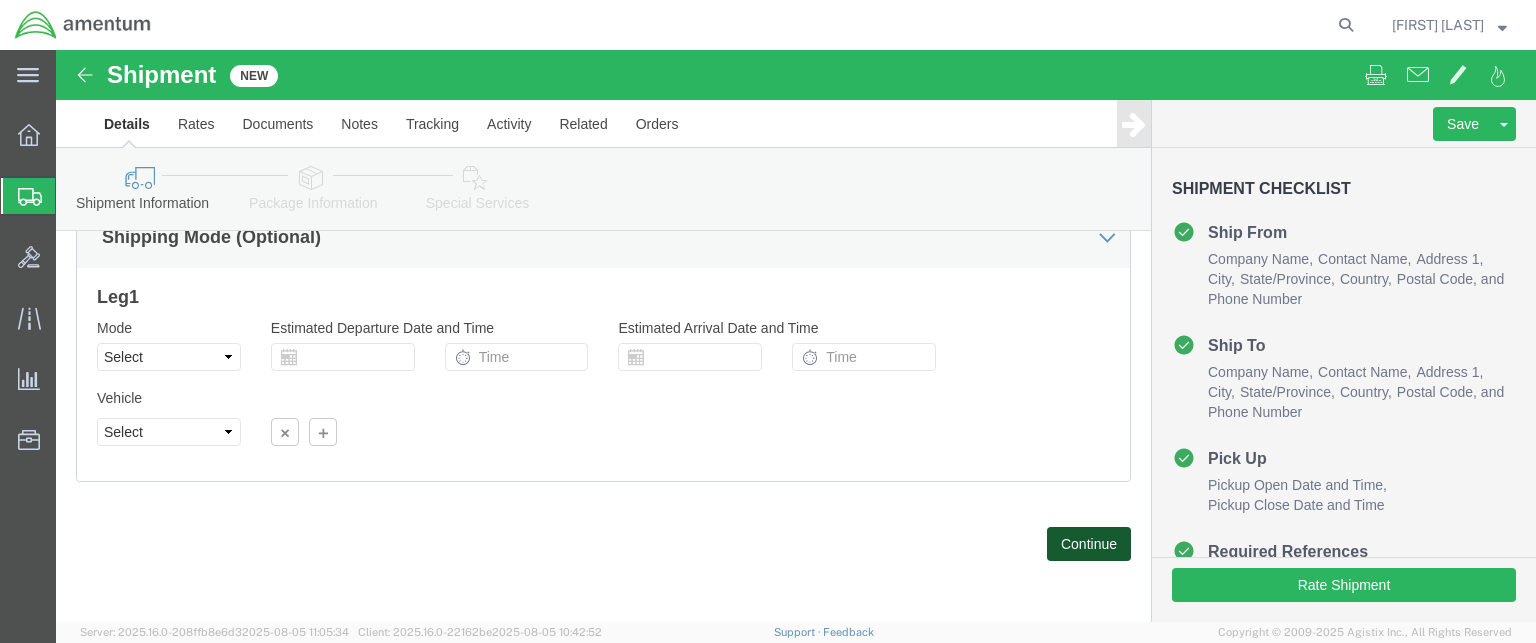 click on "Continue" 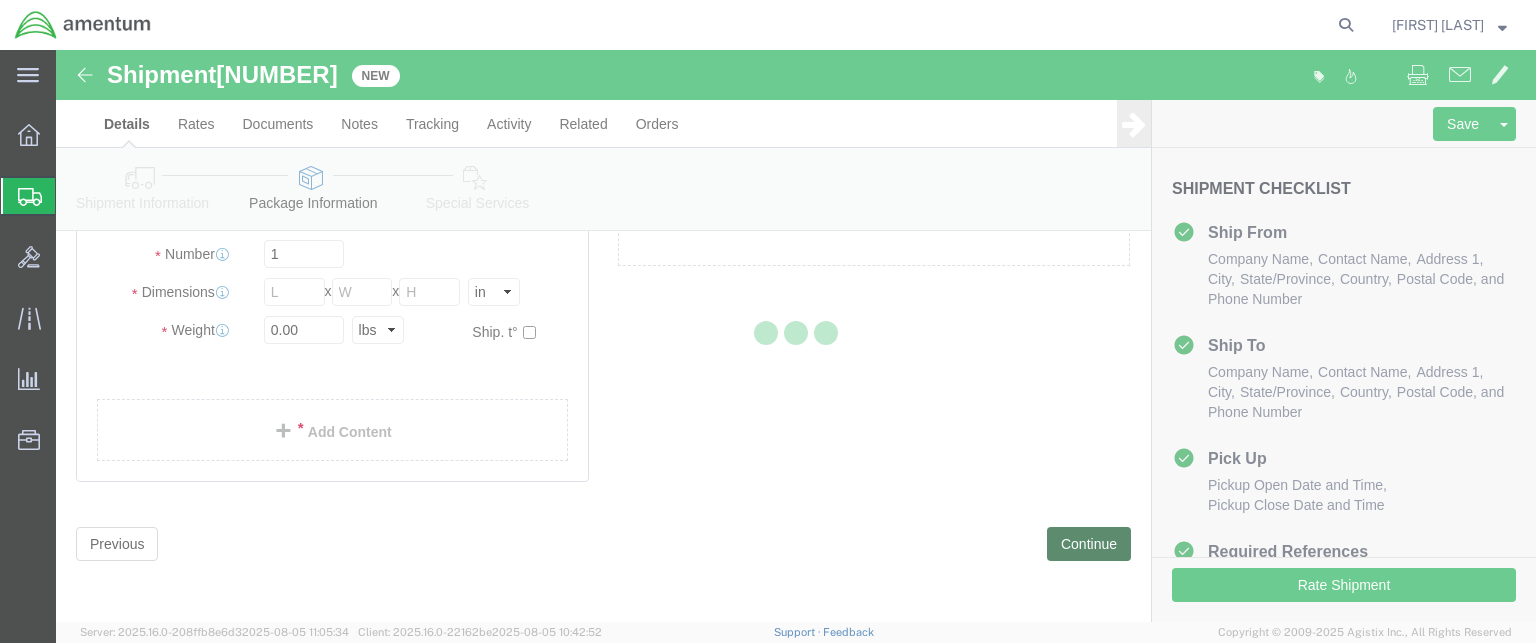 scroll, scrollTop: 81, scrollLeft: 0, axis: vertical 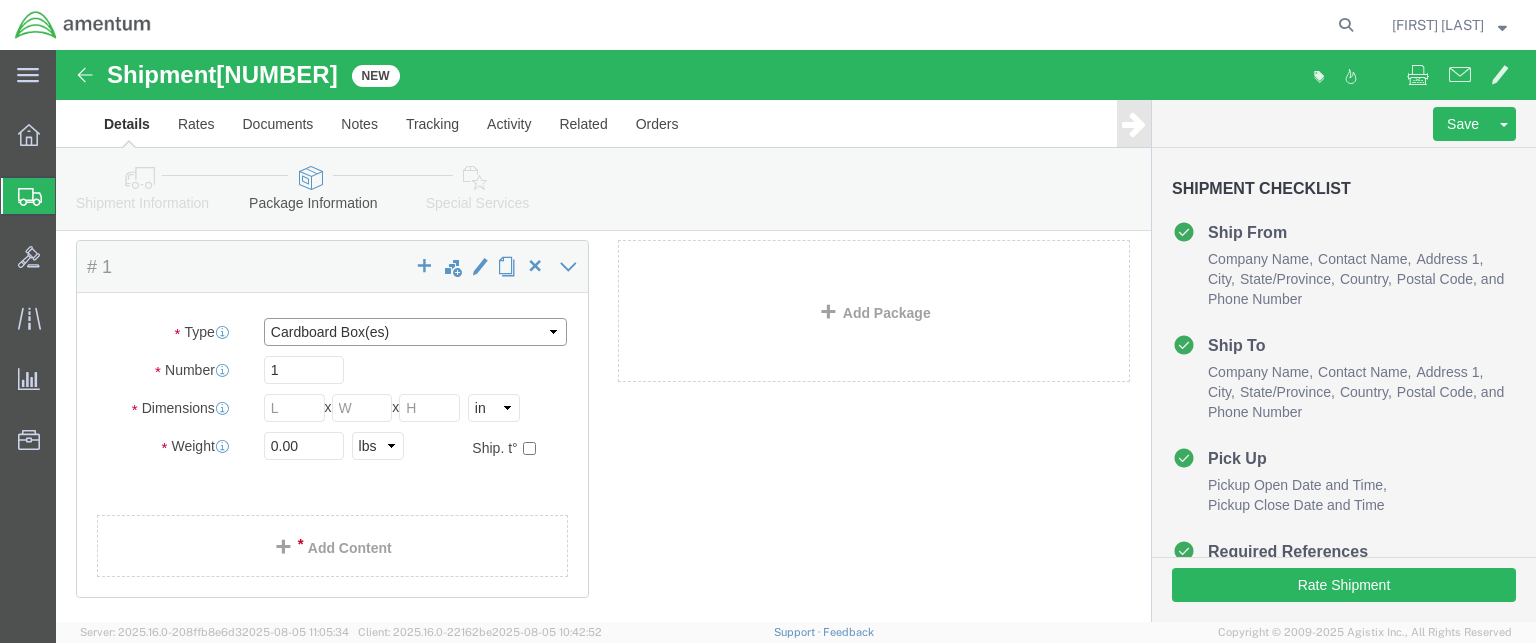 click on "Select BCK Boxes Bale(s) Basket(s) Bolt(s) Bottle(s) Buckets Bulk Bundle(s) Can(s) Cardboard Box(es) Carton(s) Case(s) Cask(s) Crate(s) Crating Bid Required Cylinder(s) Drum(s) (Metal) Drum(s) (Plastic) Envelope HHDS Box Home Patient Box Large Box Large Boxes Large Water Box Loose Agricultrural Product Medium Box Medium Boxes Naked Cargo (UnPackaged) PAK Pail(s) Pallet Euro1 Pallet Euro2 Pallet Euro3 Pallet Euro6 Pallet(s) Oversized (Not Stackable) Pallet(s) Oversized (Stackable) Pallet(s) Standard (Not Stackable) Pallet(s) Standard (Stackable) Rack Roll(s) Skid(s) Slipsheet Small Box Small Boxes Small Water Box Tube Vendor Packaging Your Packaging" 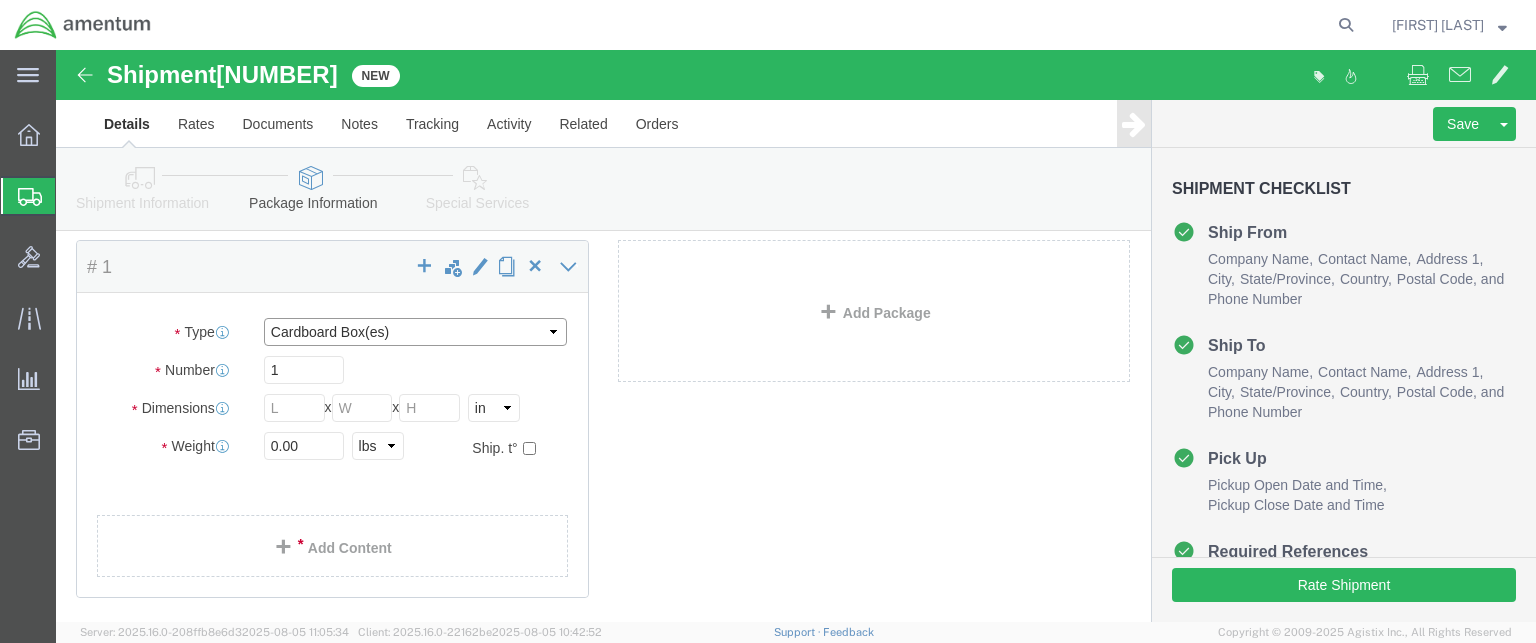 select on "CASE" 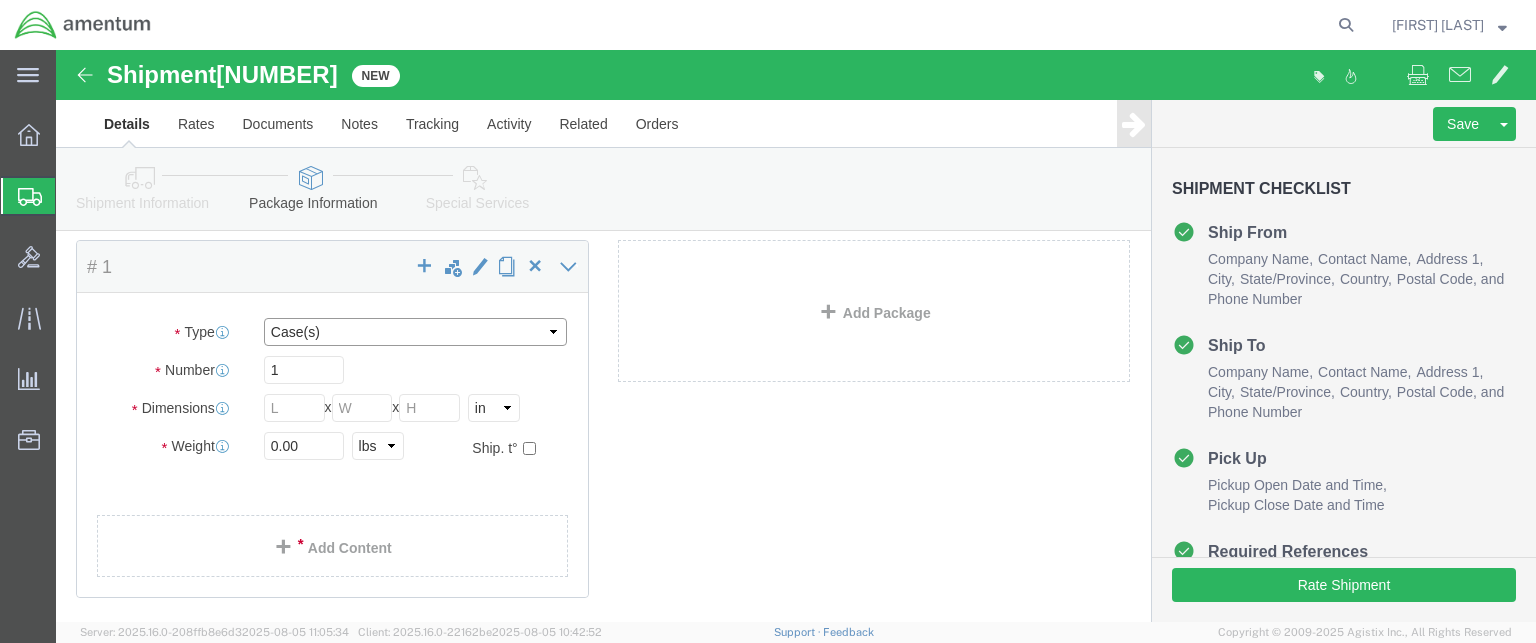 click on "Select BCK Boxes Bale(s) Basket(s) Bolt(s) Bottle(s) Buckets Bulk Bundle(s) Can(s) Cardboard Box(es) Carton(s) Case(s) Cask(s) Crate(s) Crating Bid Required Cylinder(s) Drum(s) (Metal) Drum(s) (Plastic) Envelope HHDS Box Home Patient Box Large Box Large Boxes Large Water Box Loose Agricultrural Product Medium Box Medium Boxes Naked Cargo (UnPackaged) PAK Pail(s) Pallet Euro1 Pallet Euro2 Pallet Euro3 Pallet Euro6 Pallet(s) Oversized (Not Stackable) Pallet(s) Oversized (Stackable) Pallet(s) Standard (Not Stackable) Pallet(s) Standard (Stackable) Rack Roll(s) Skid(s) Slipsheet Small Box Small Boxes Small Water Box Tube Vendor Packaging Your Packaging" 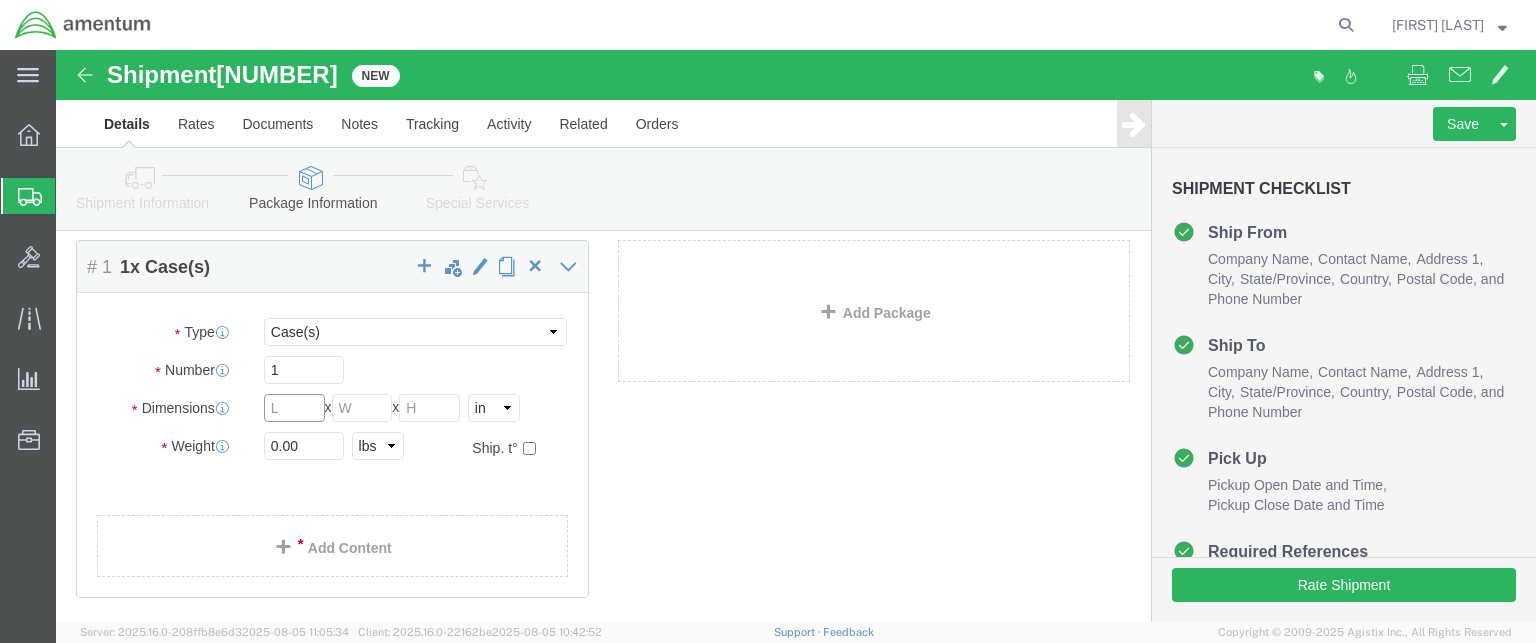 click 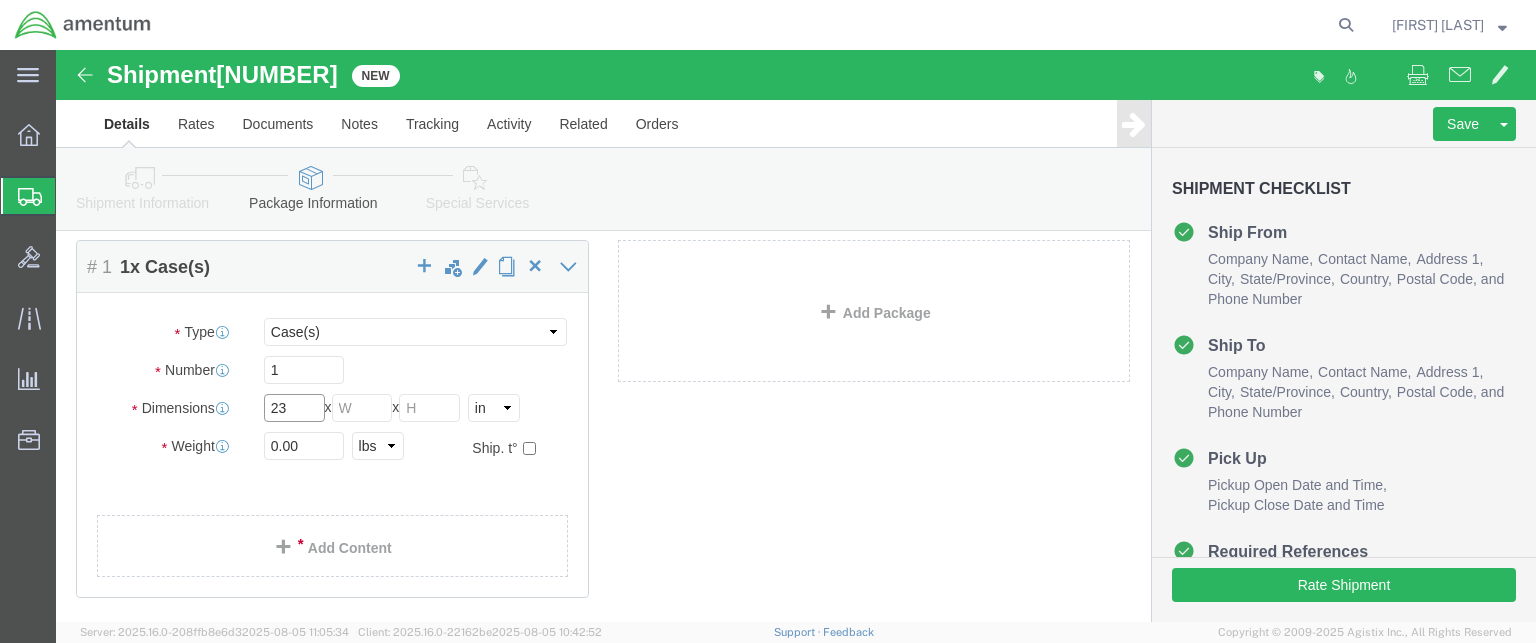 type on "23" 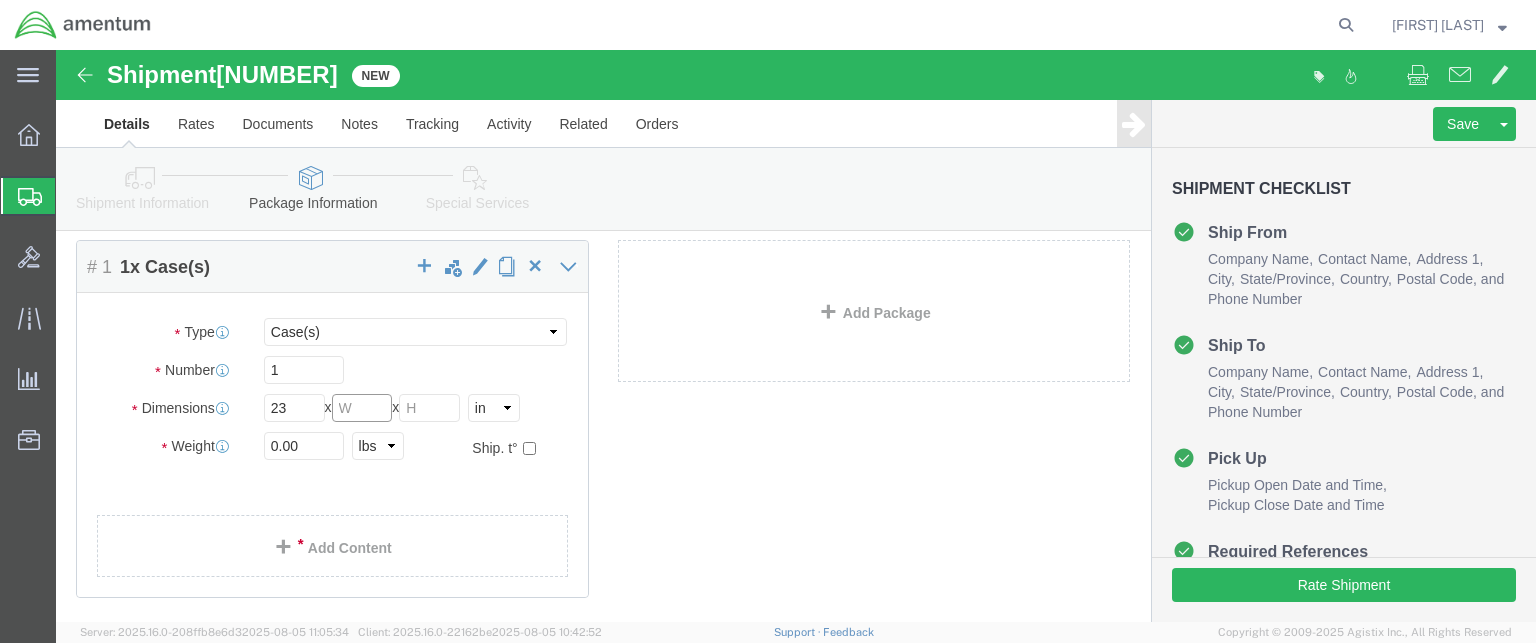 click 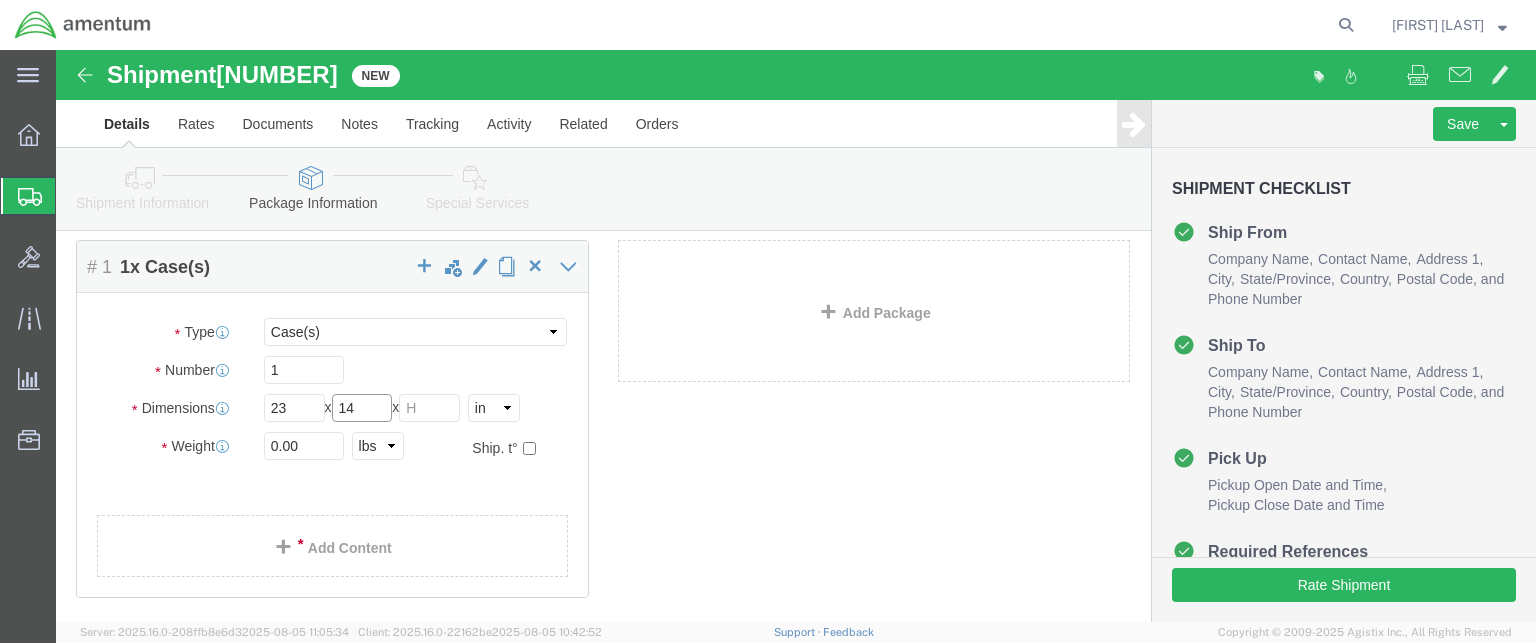 type on "14" 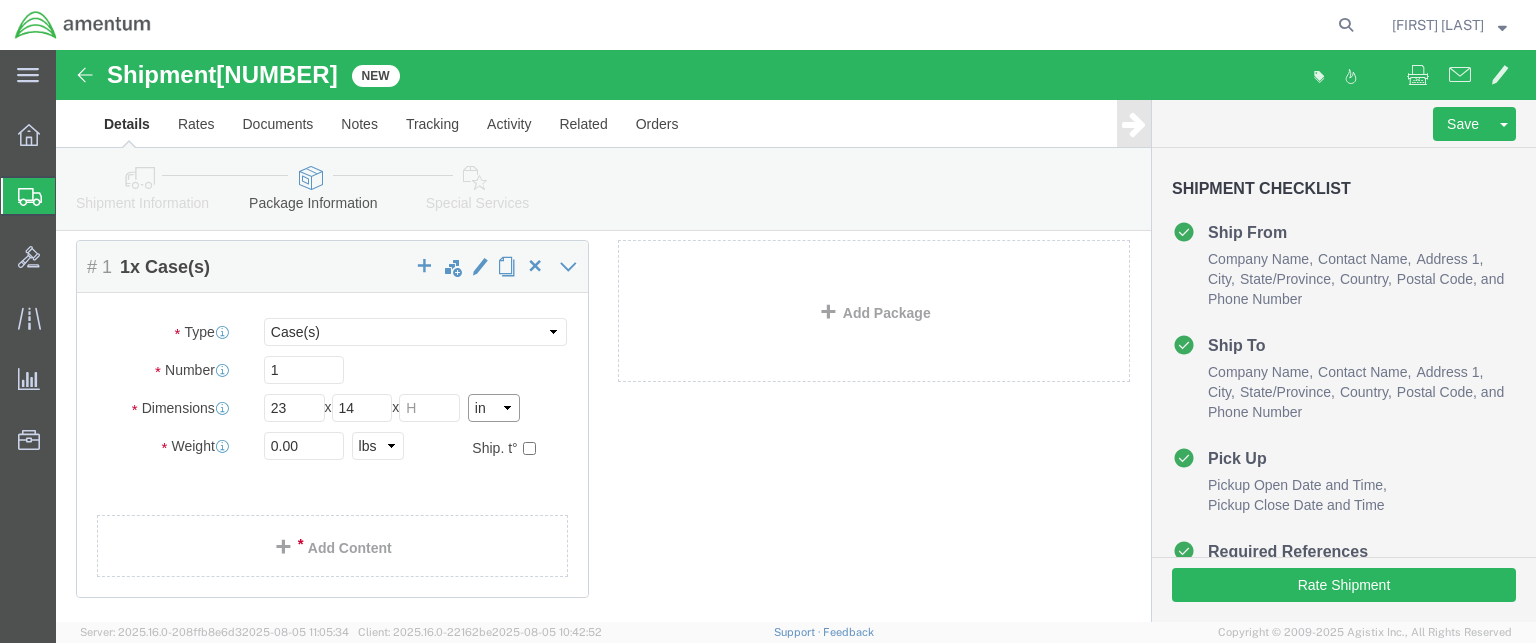 click on "Select cm ft in" 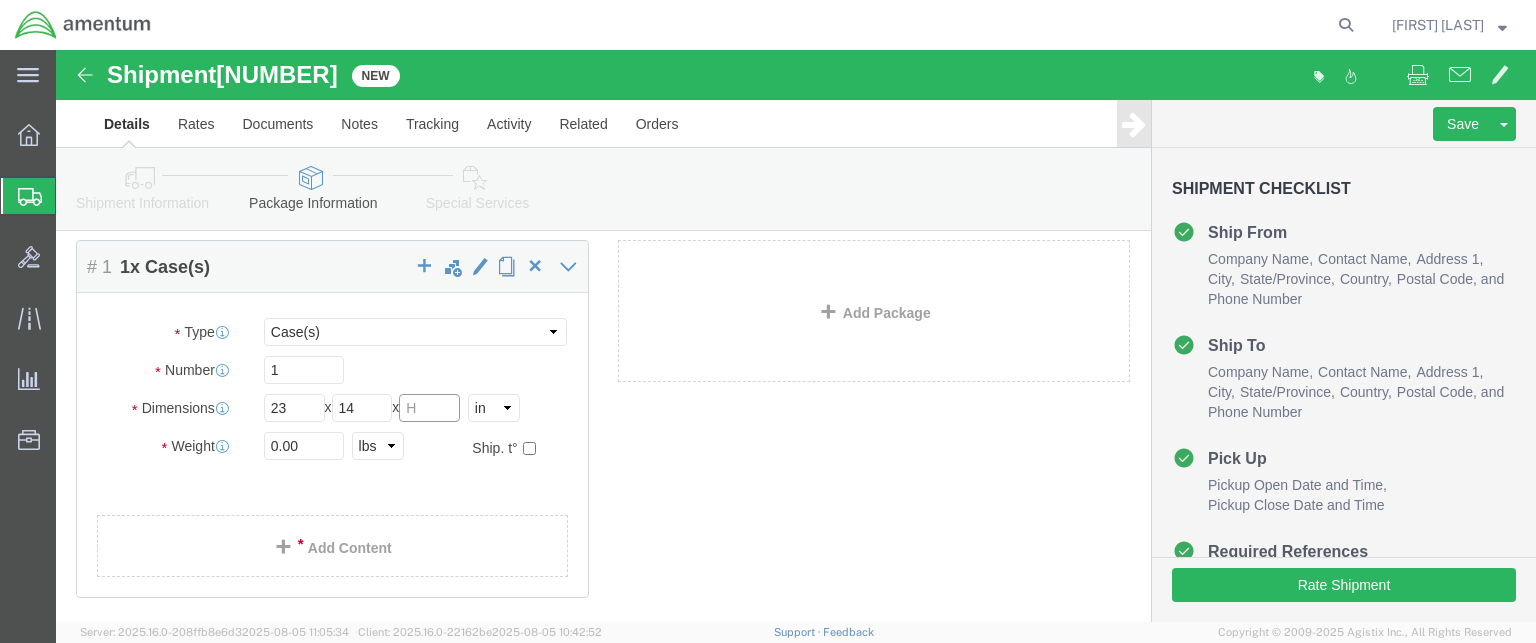 click 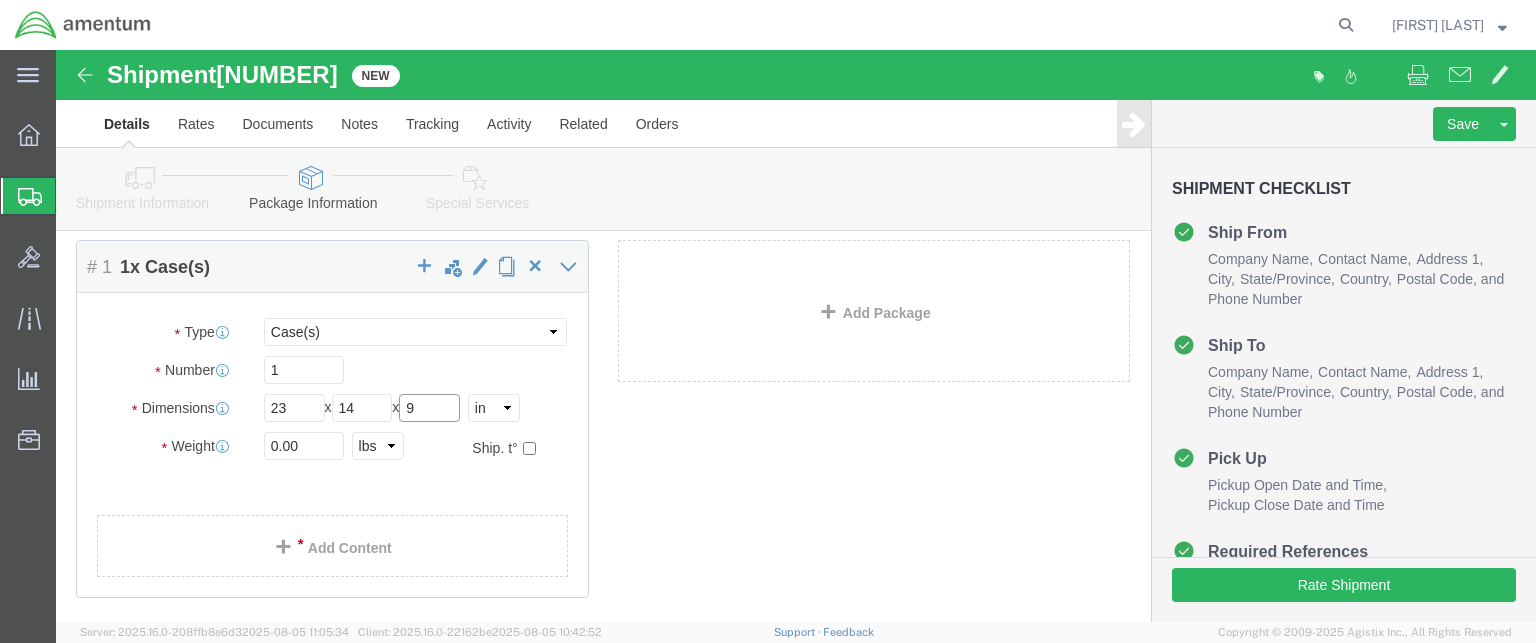 type on "9" 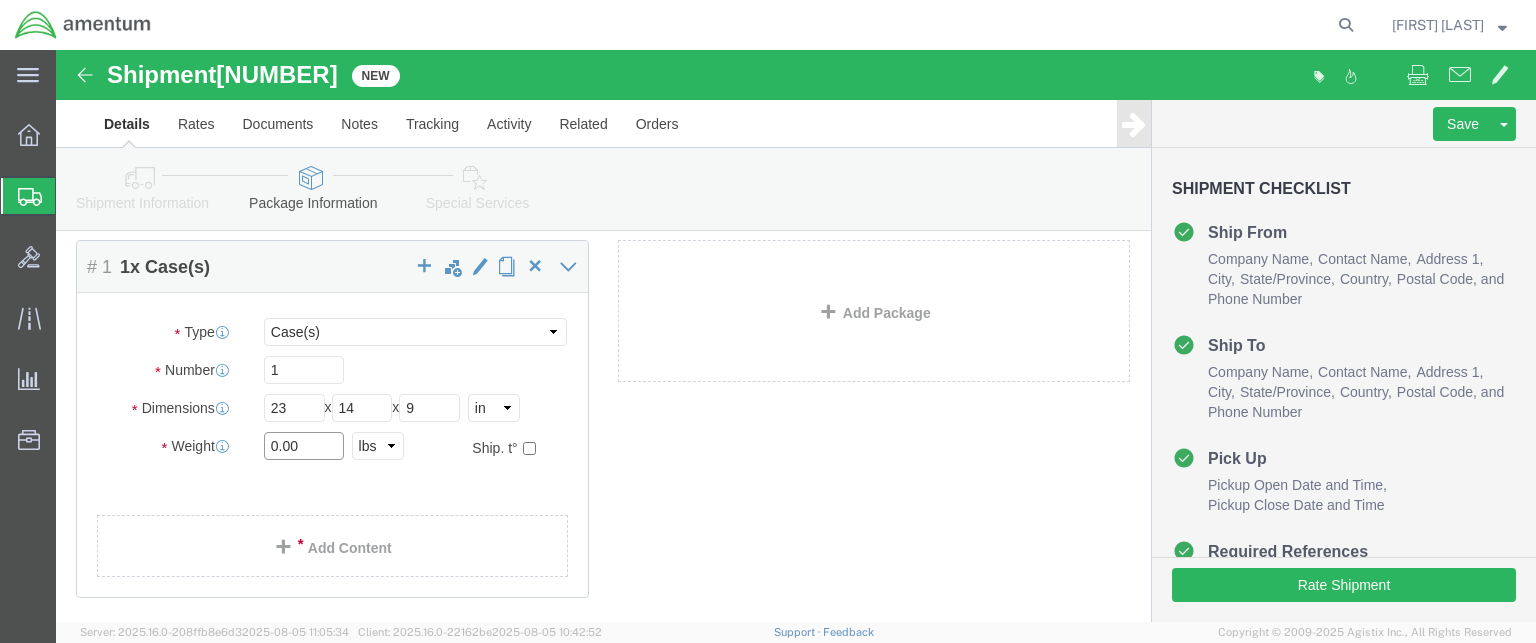 click on "0.00" 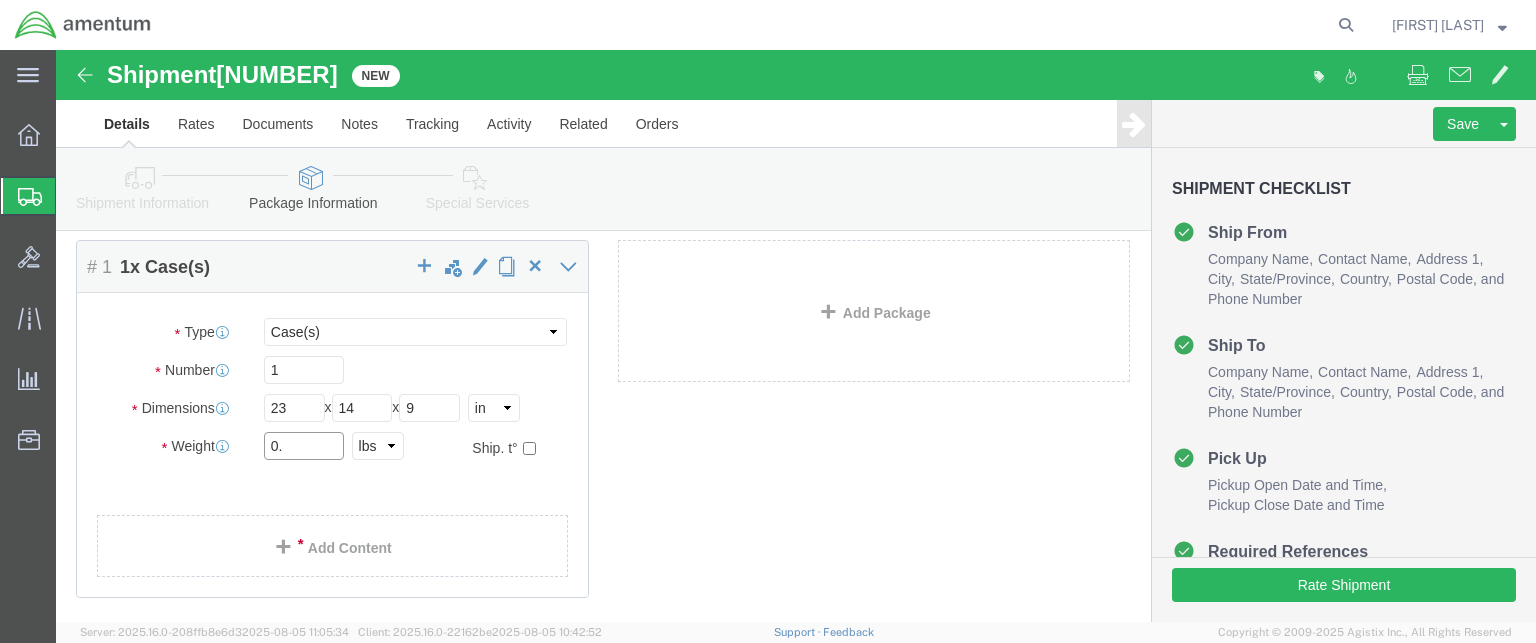 type on "0" 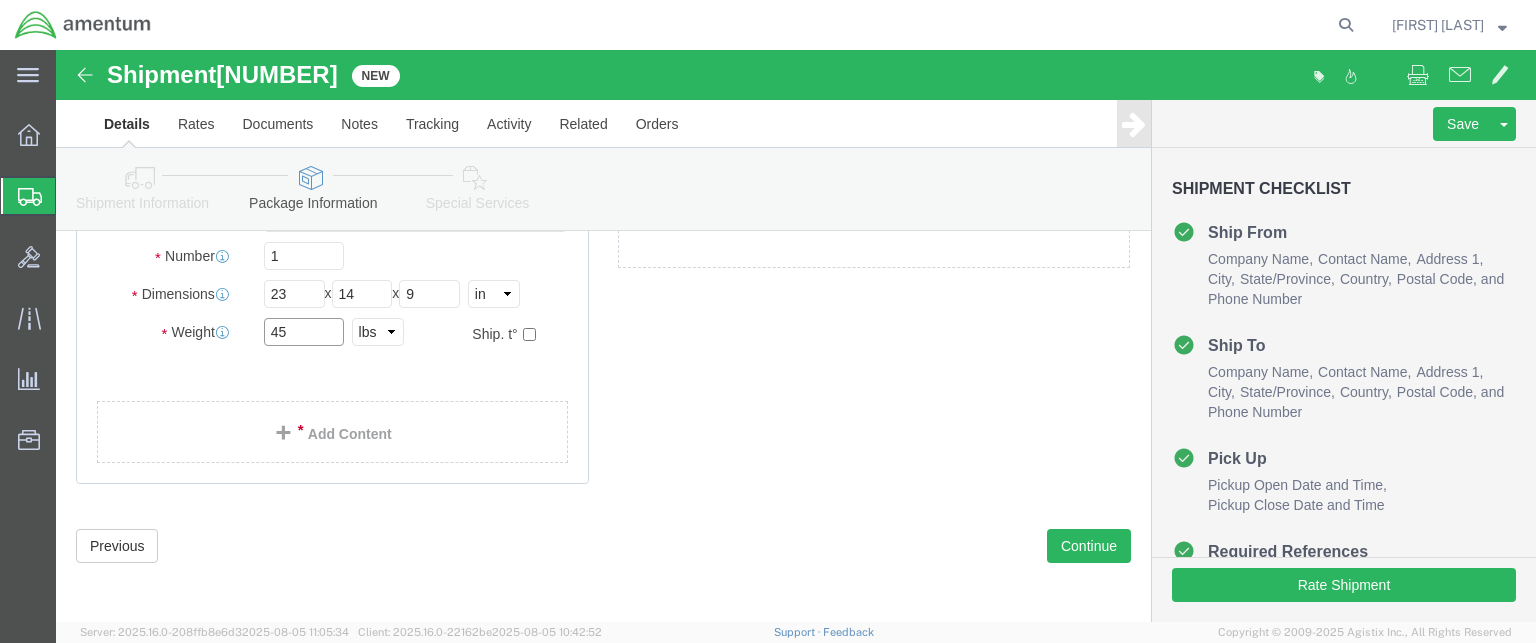 scroll, scrollTop: 196, scrollLeft: 0, axis: vertical 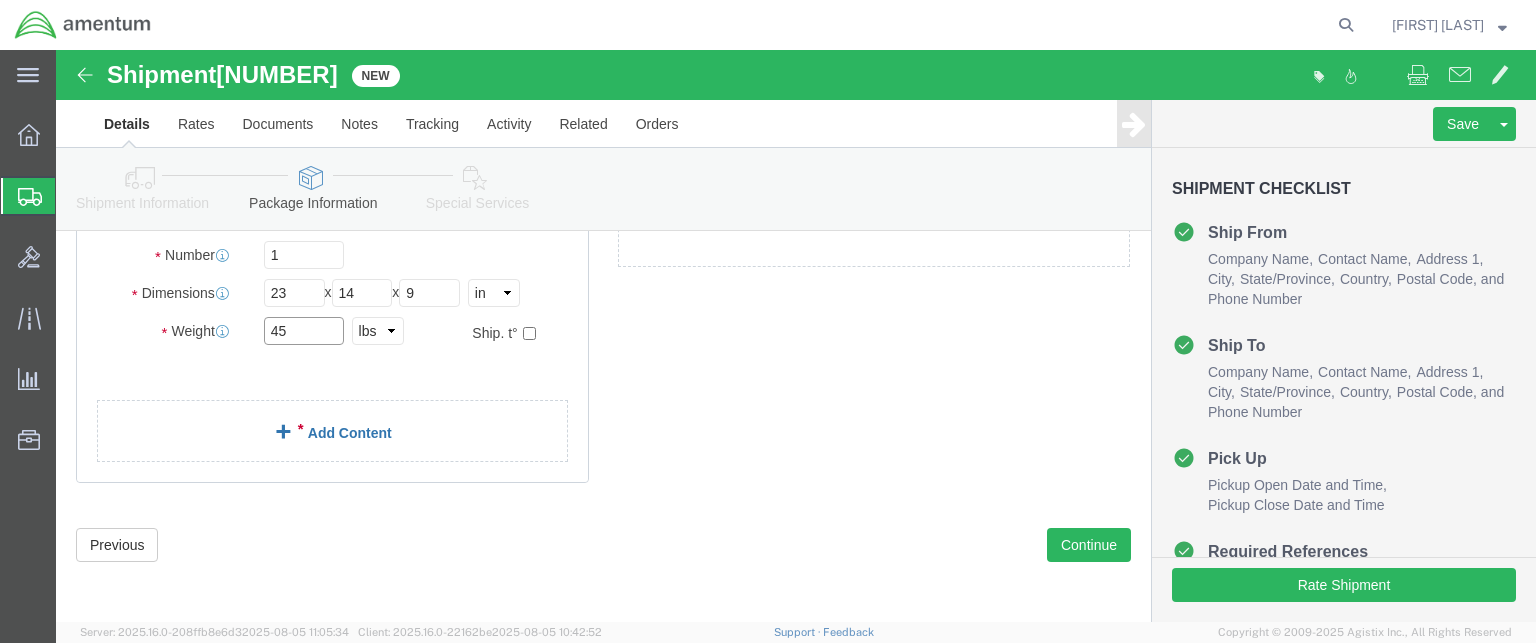 type on "45" 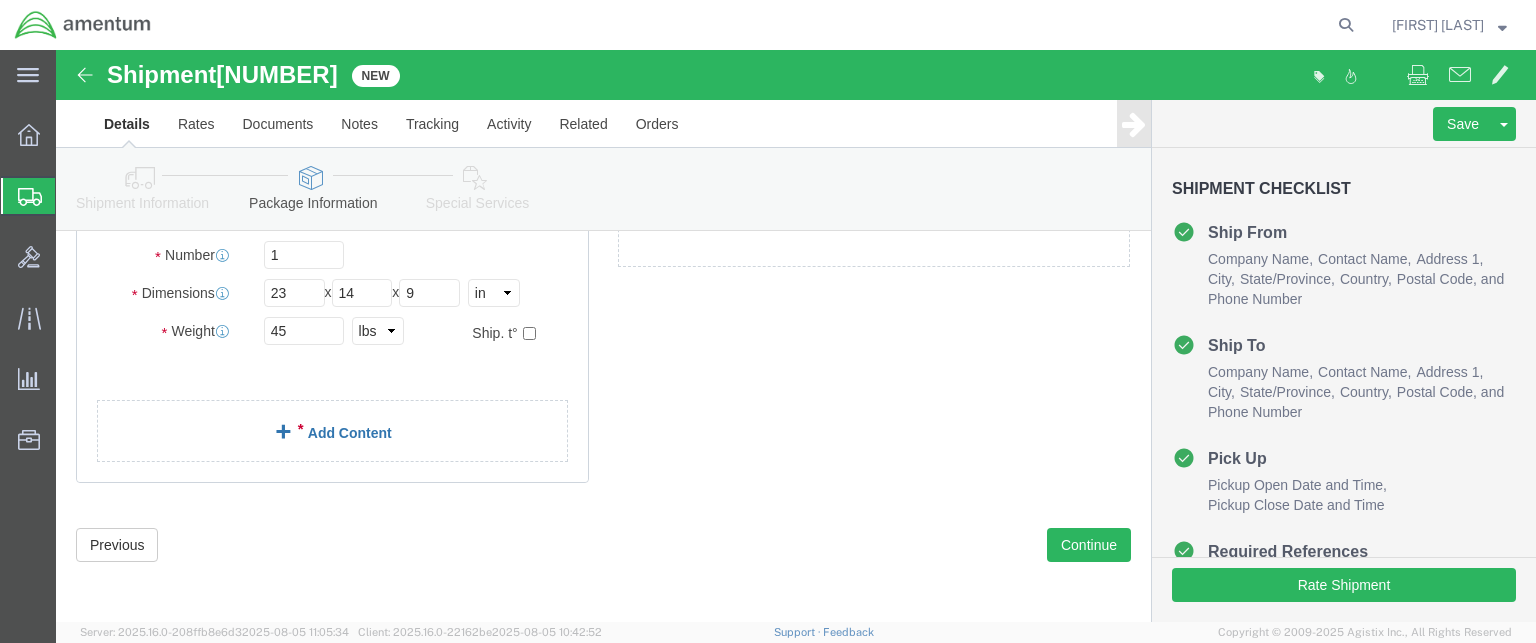 click on "Add Content" 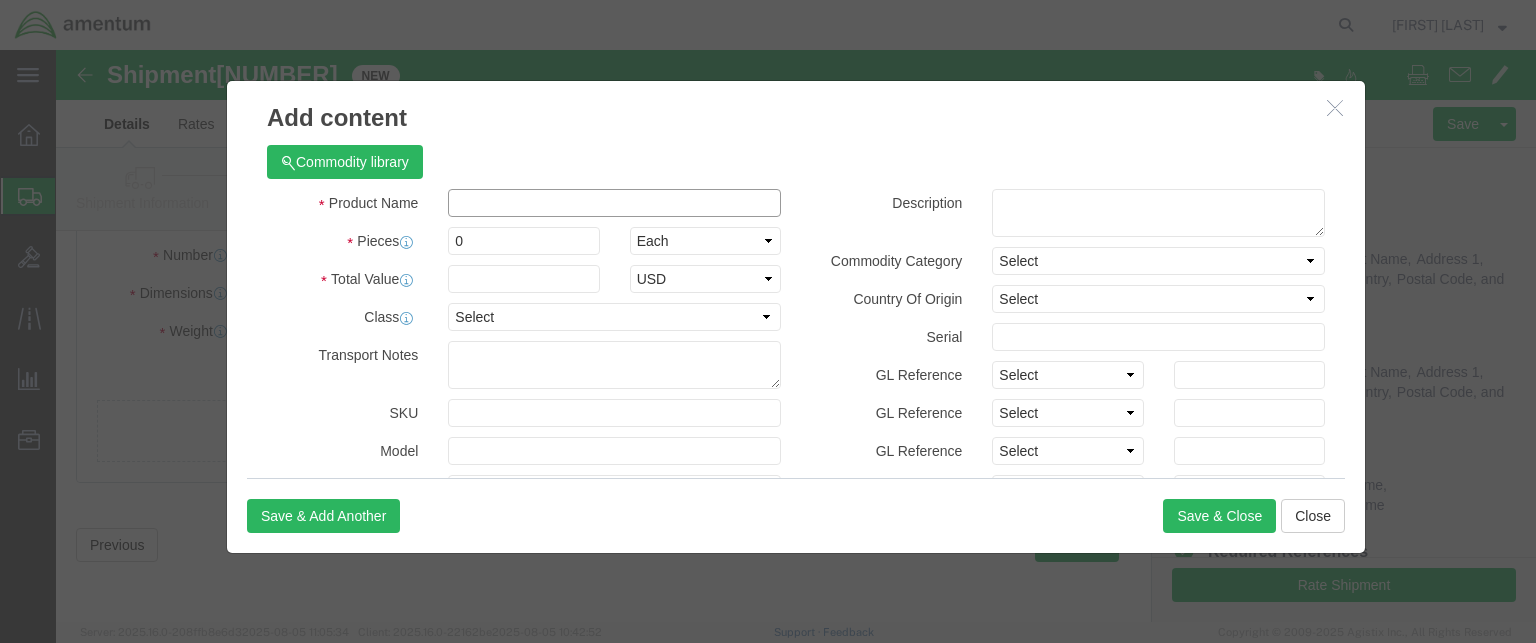 click 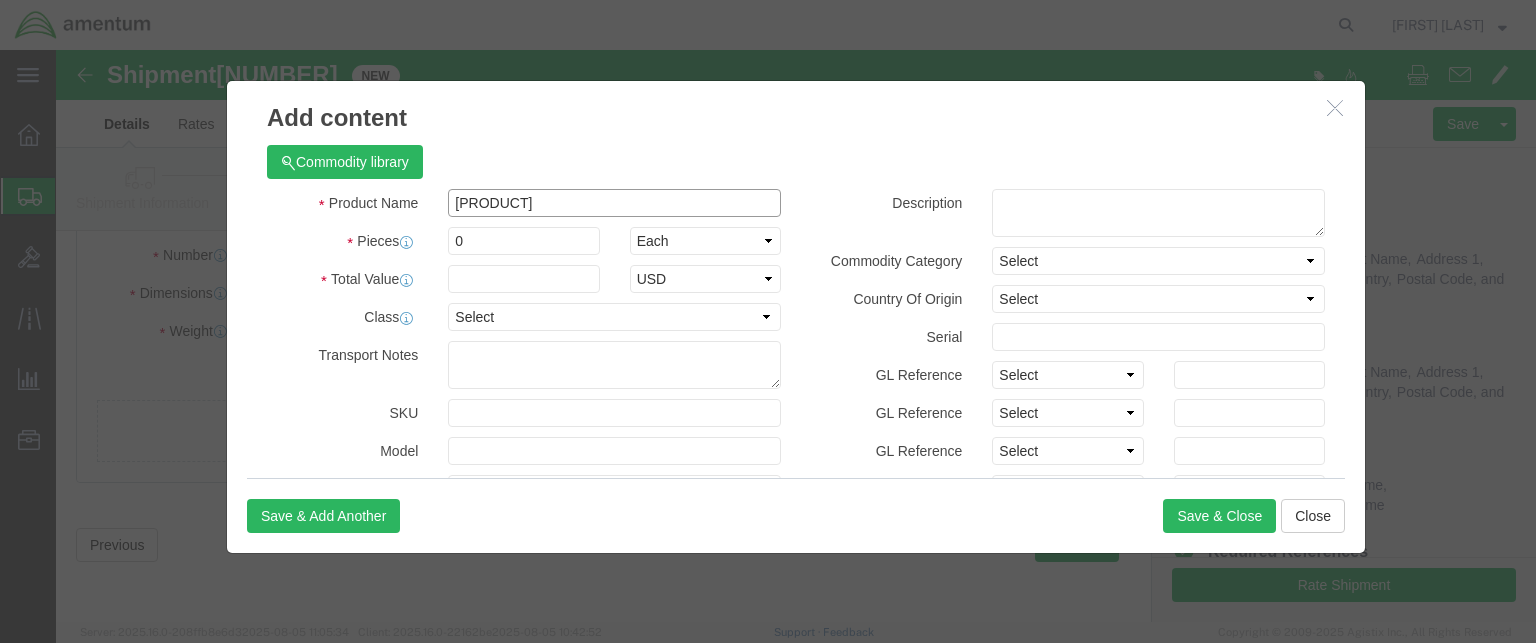 type on "[PRODUCT]" 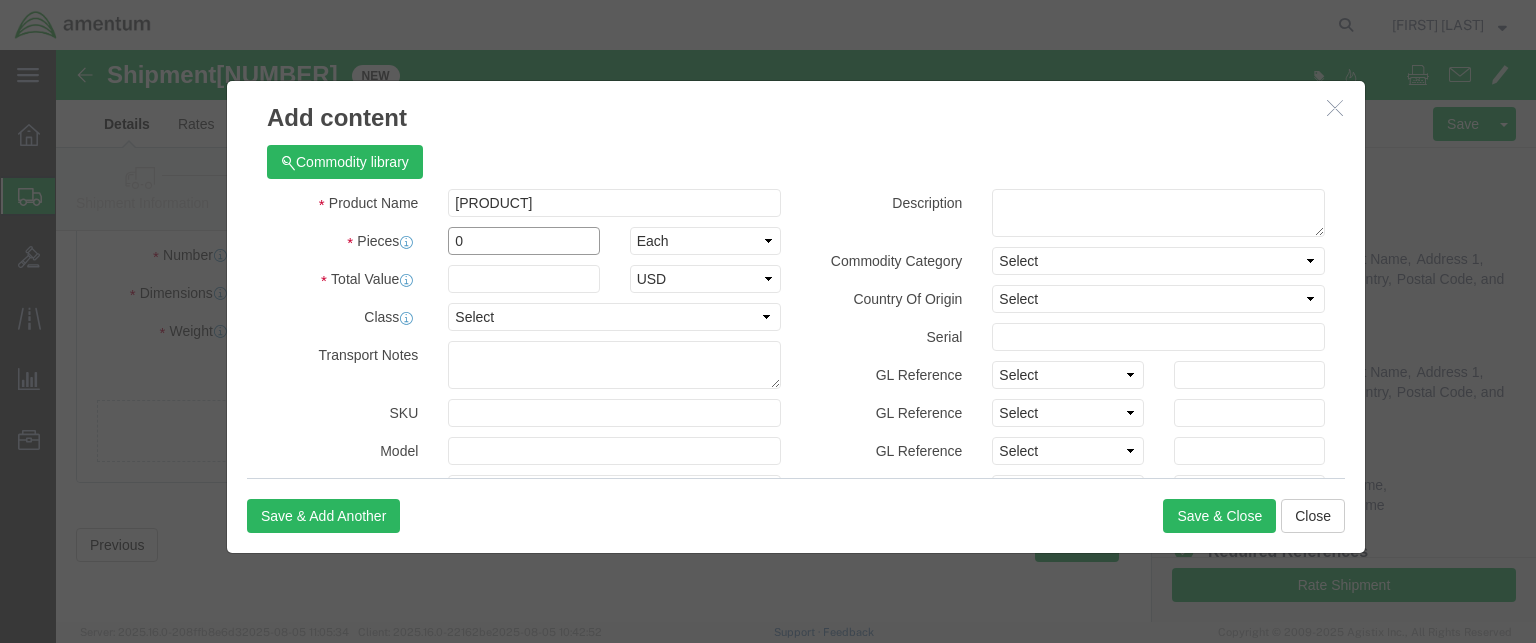 click on "0" 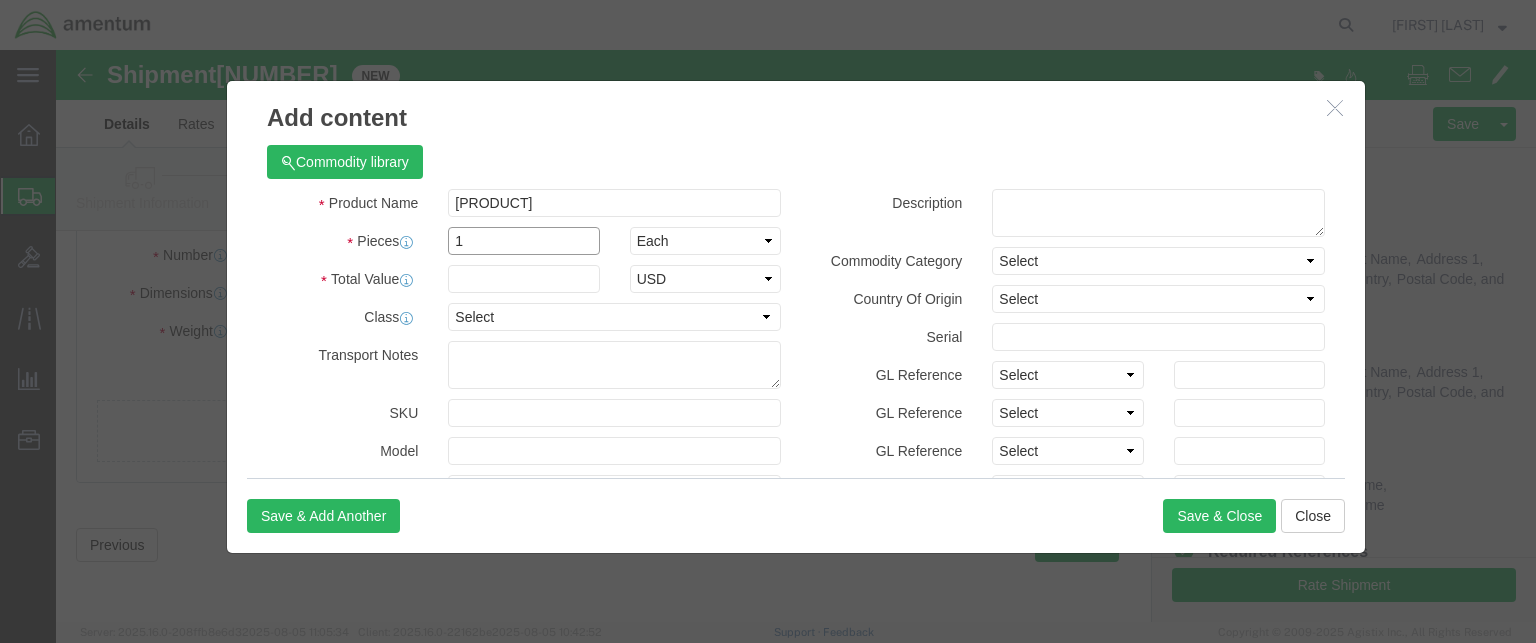 type on "1" 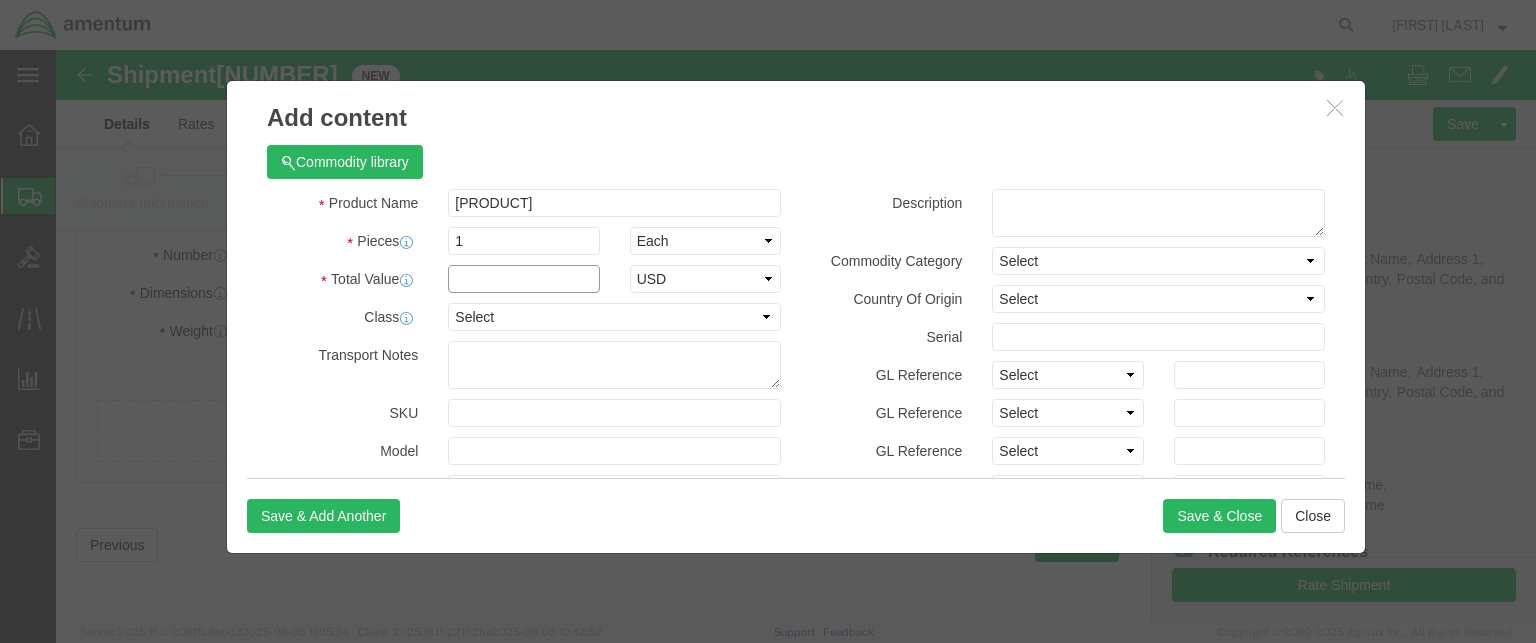 click 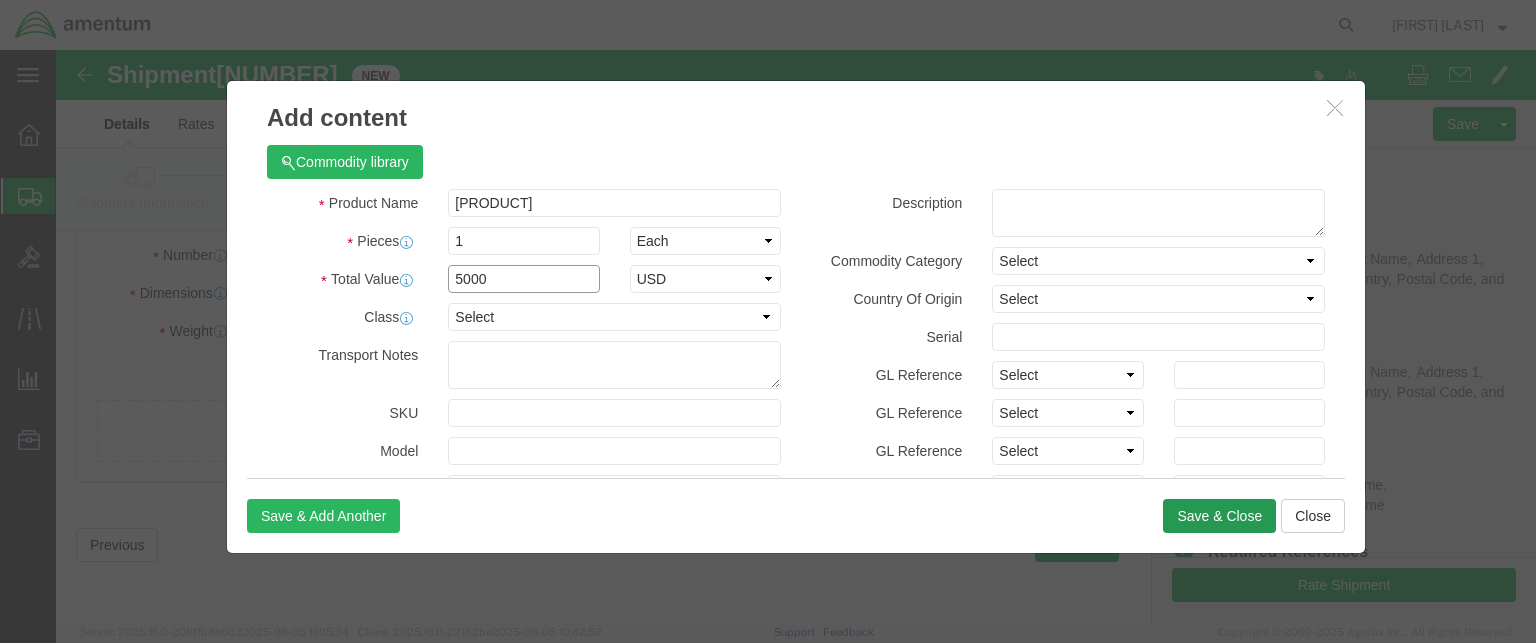 type on "5000" 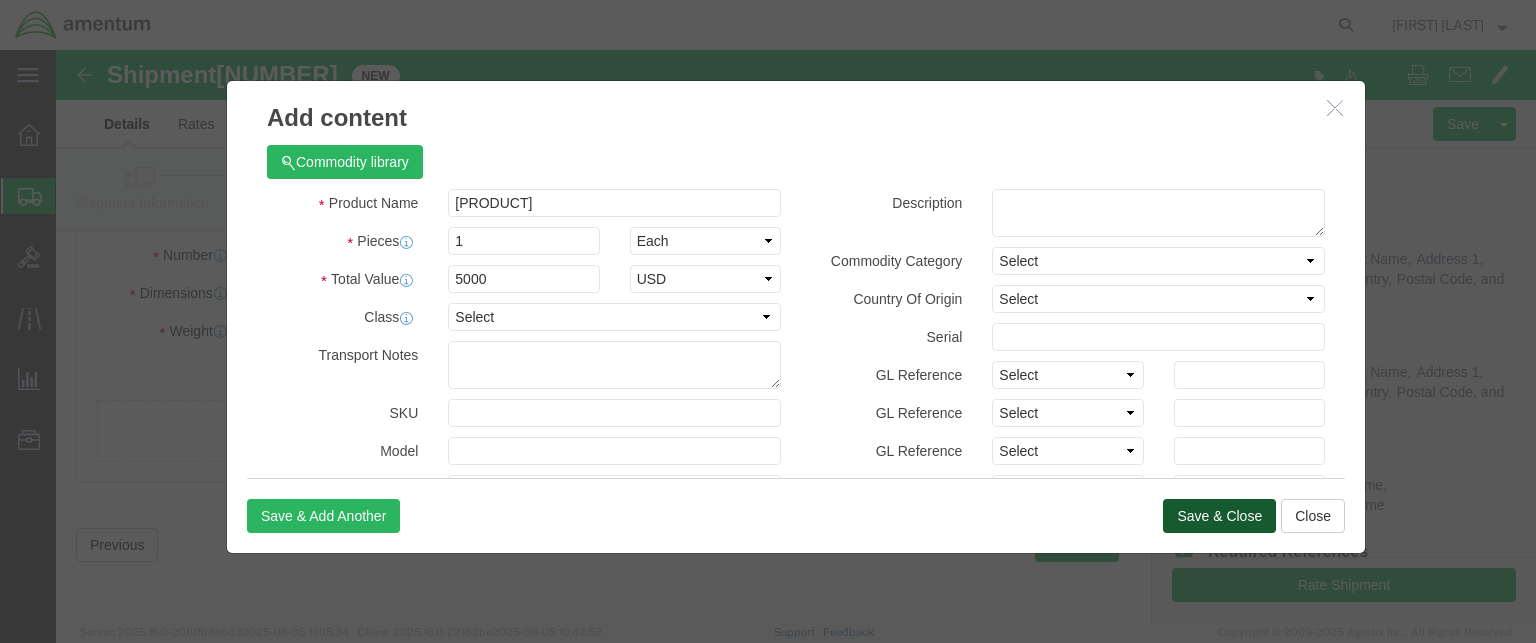 click on "Save & Close" 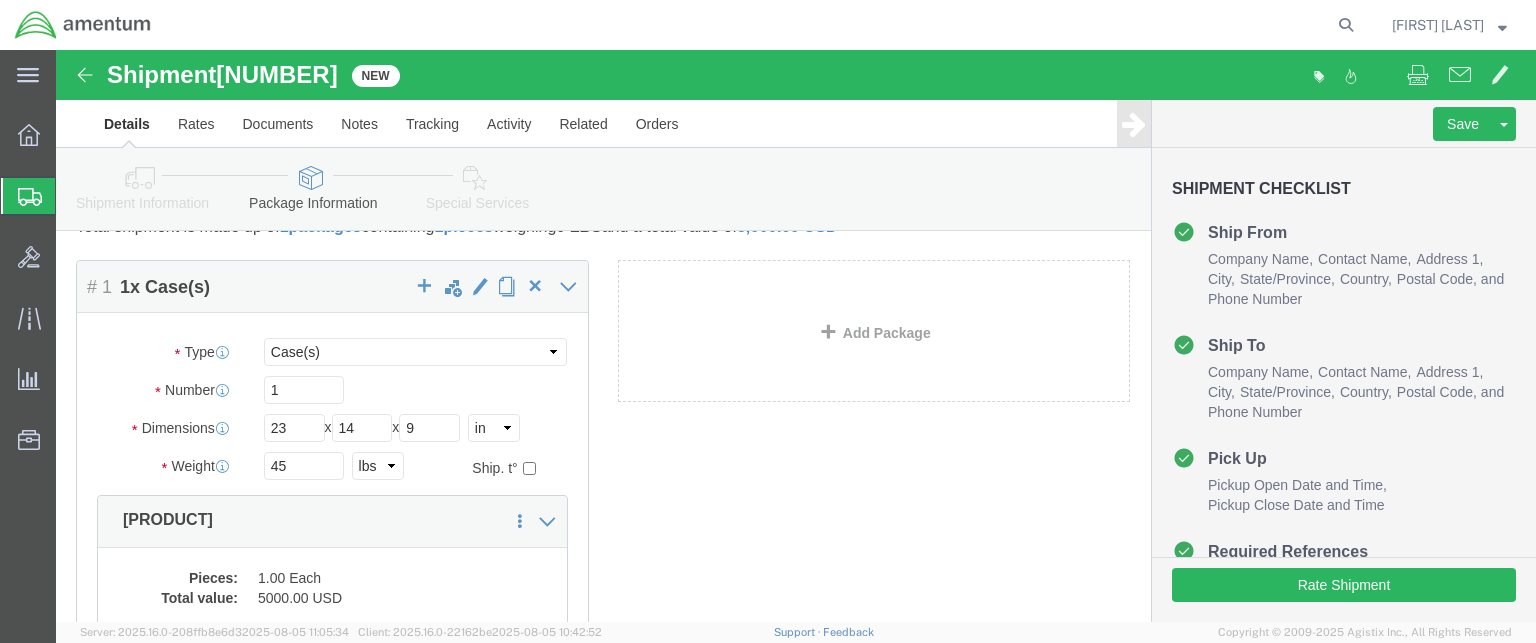 scroll, scrollTop: 21, scrollLeft: 0, axis: vertical 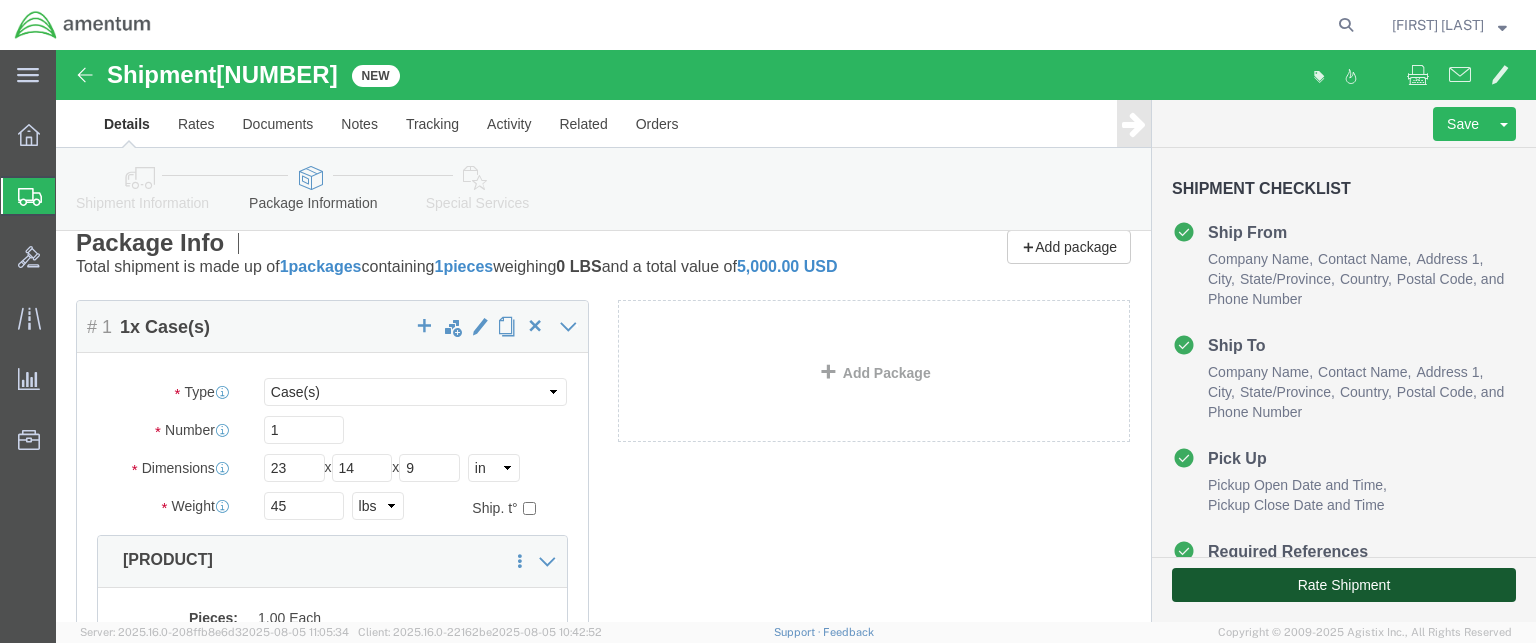 click on "Rate Shipment" 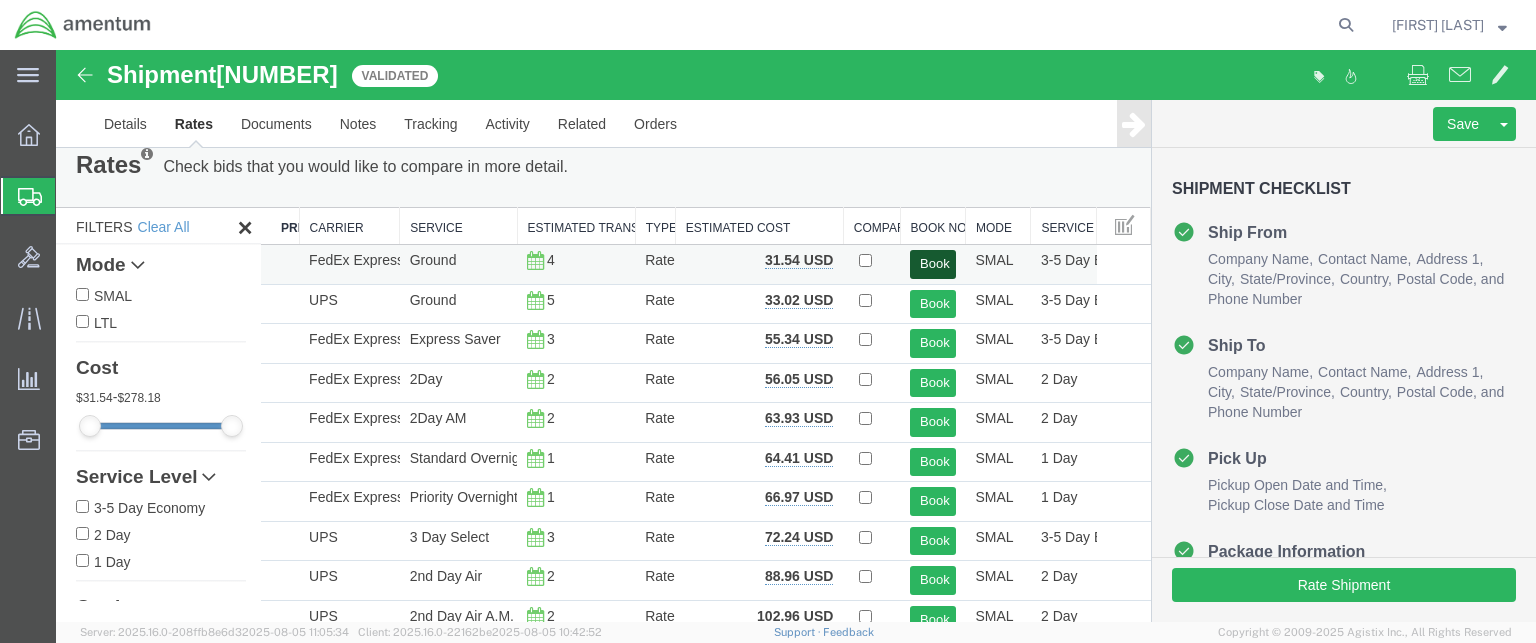 click on "Book" at bounding box center [932, 264] 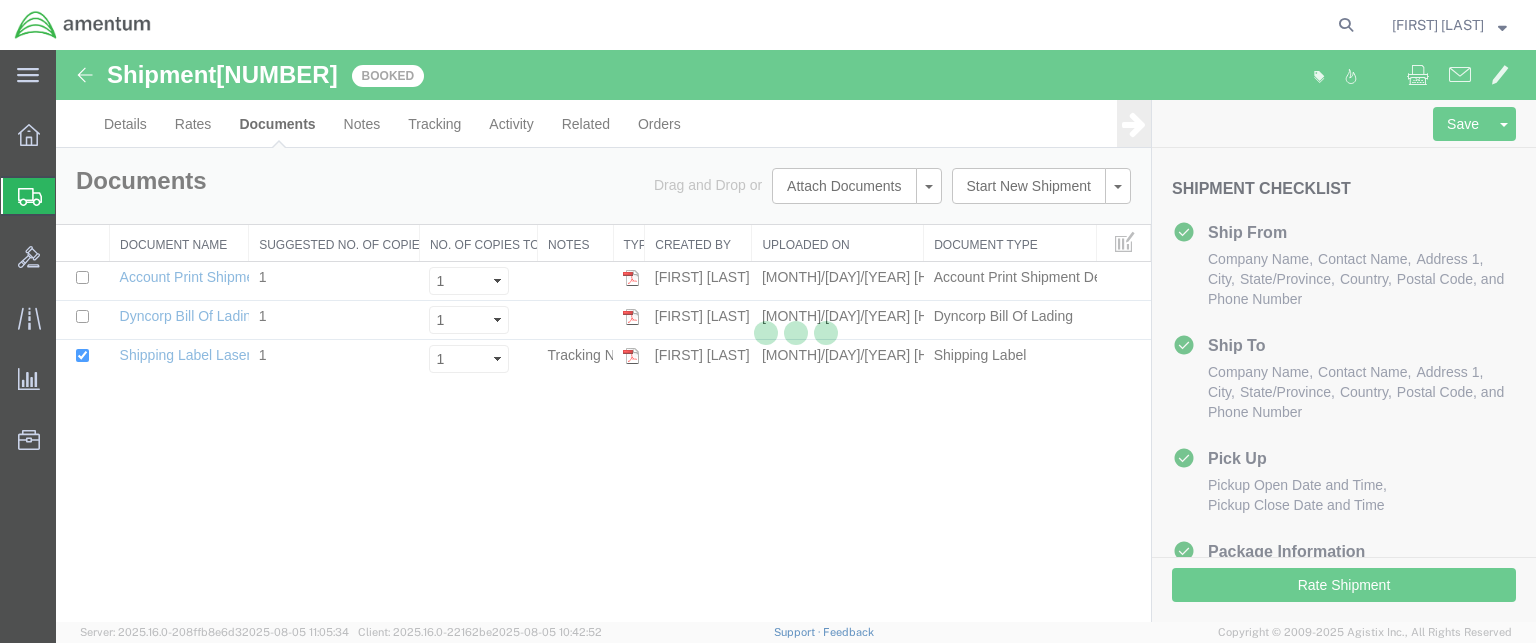 scroll, scrollTop: 0, scrollLeft: 0, axis: both 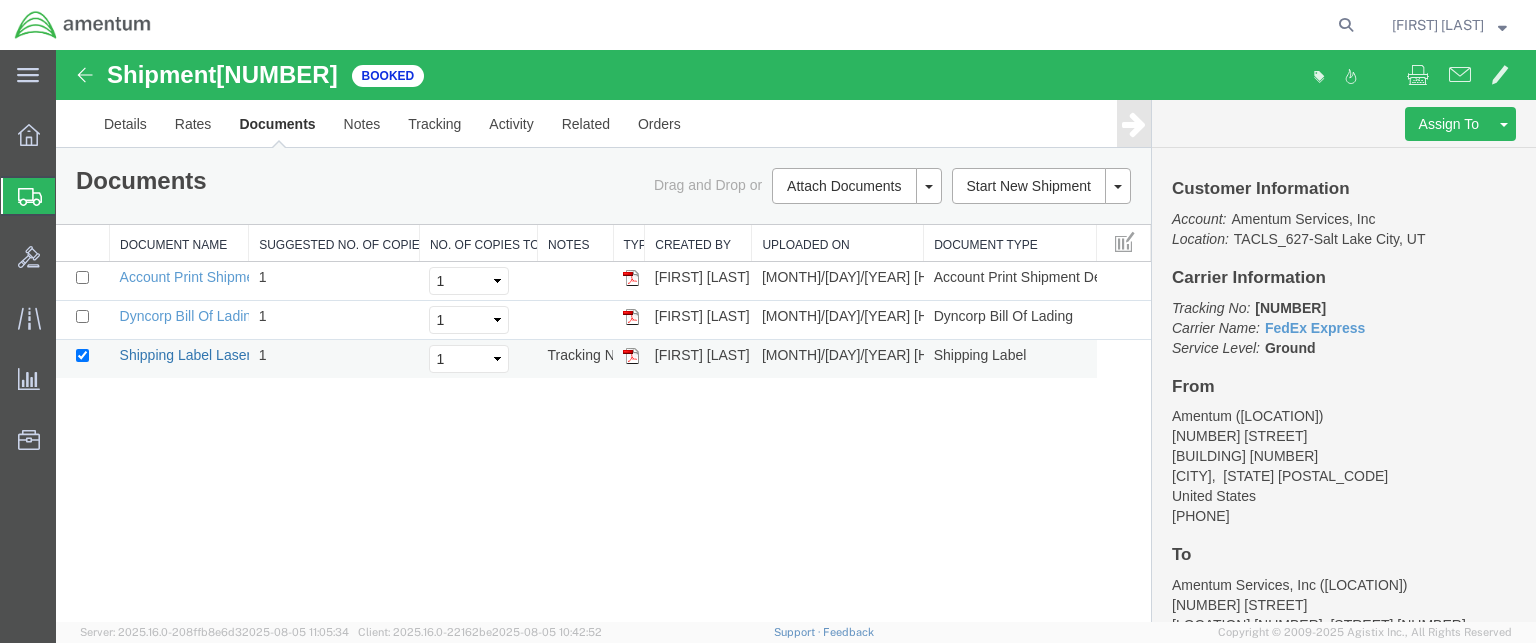 click on "Shipping Label Laser" at bounding box center (186, 355) 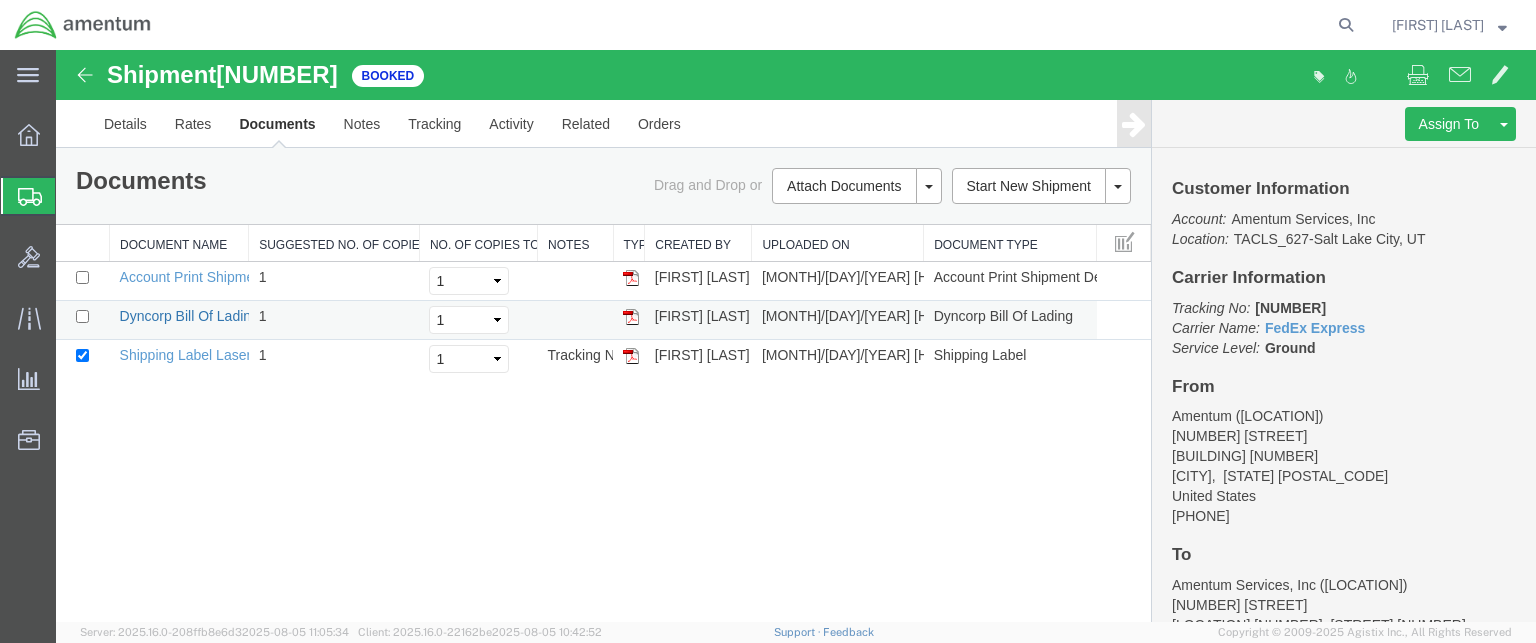 click on "Dyncorp Bill Of Lading" at bounding box center (189, 316) 